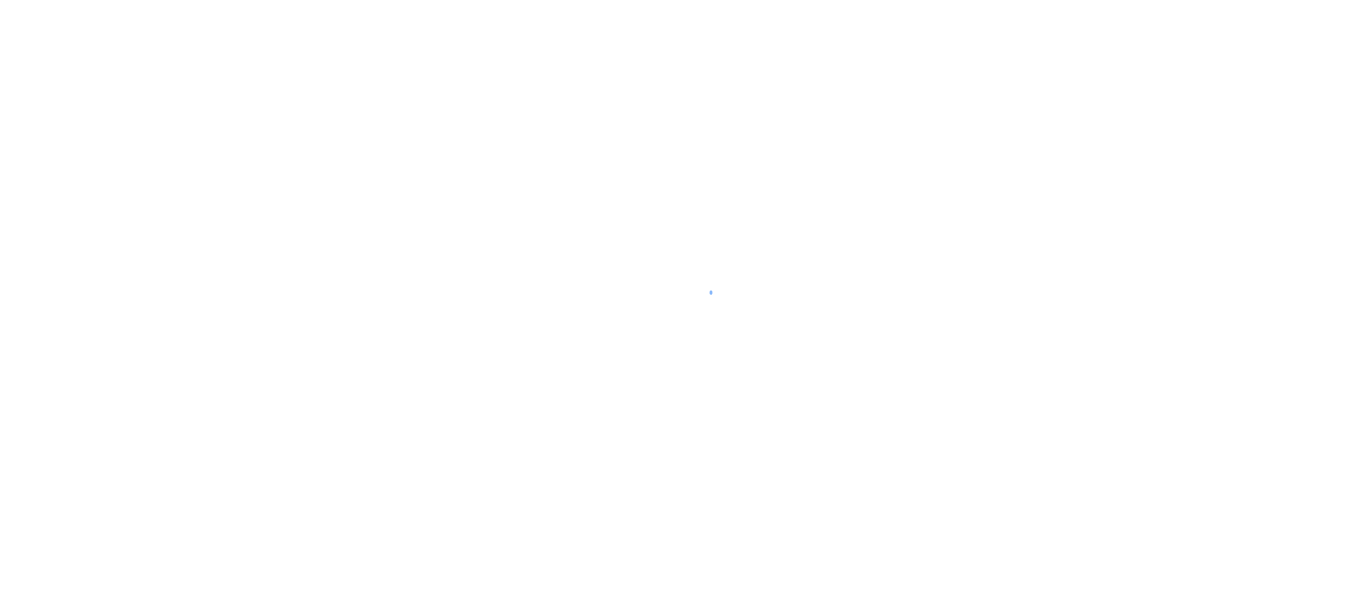 scroll, scrollTop: 0, scrollLeft: 0, axis: both 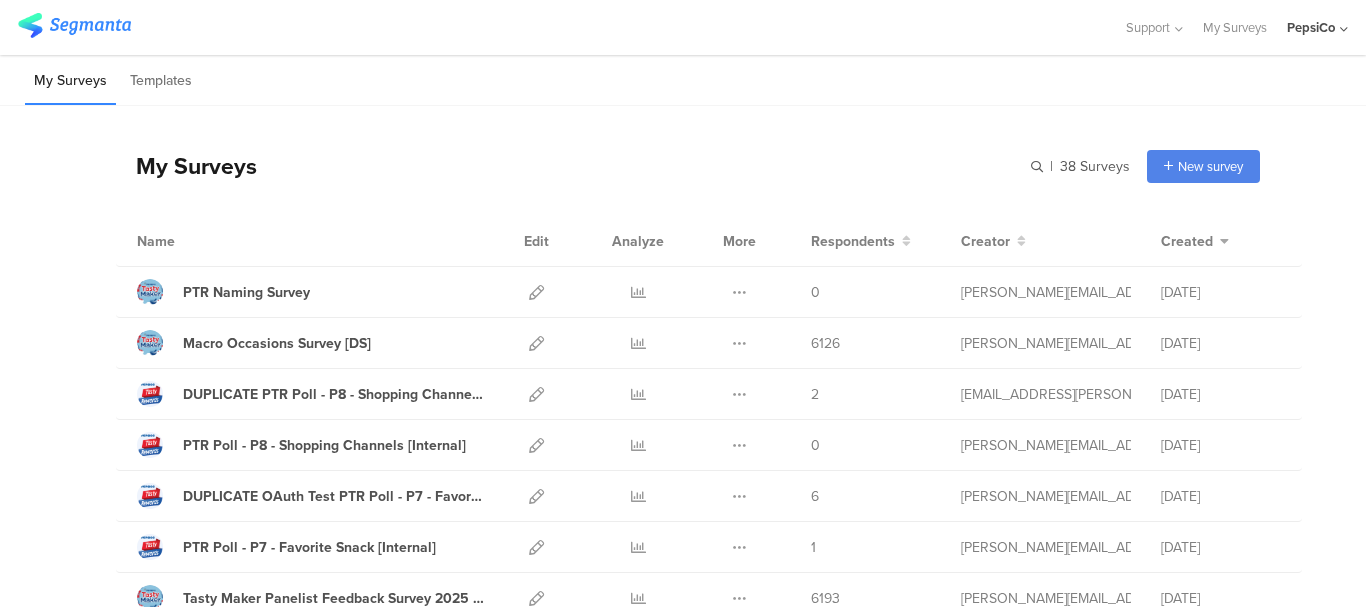 click on "PepsiCo" 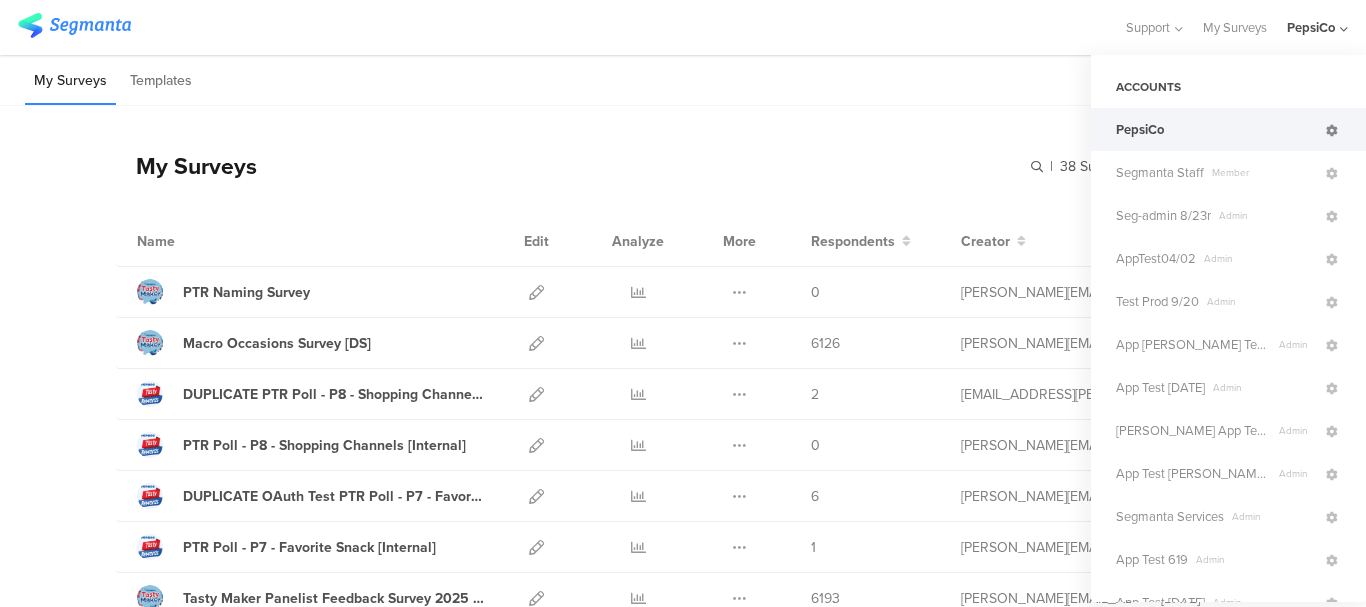 click 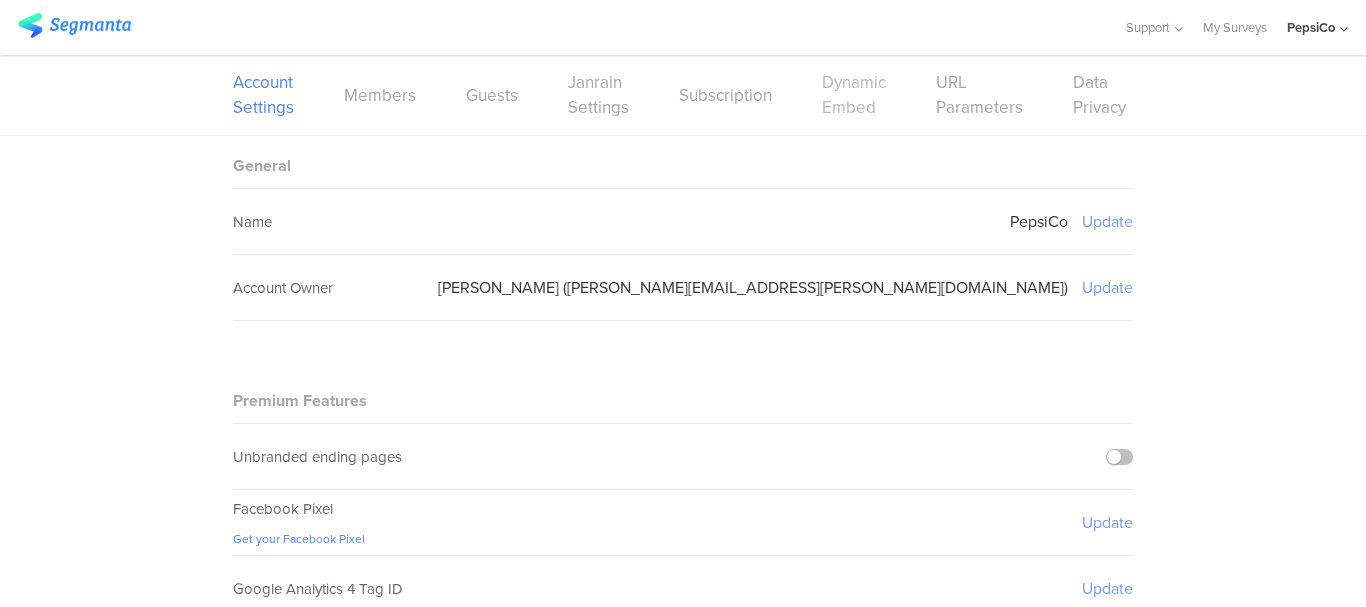 click on "Dynamic Embed" at bounding box center [854, 95] 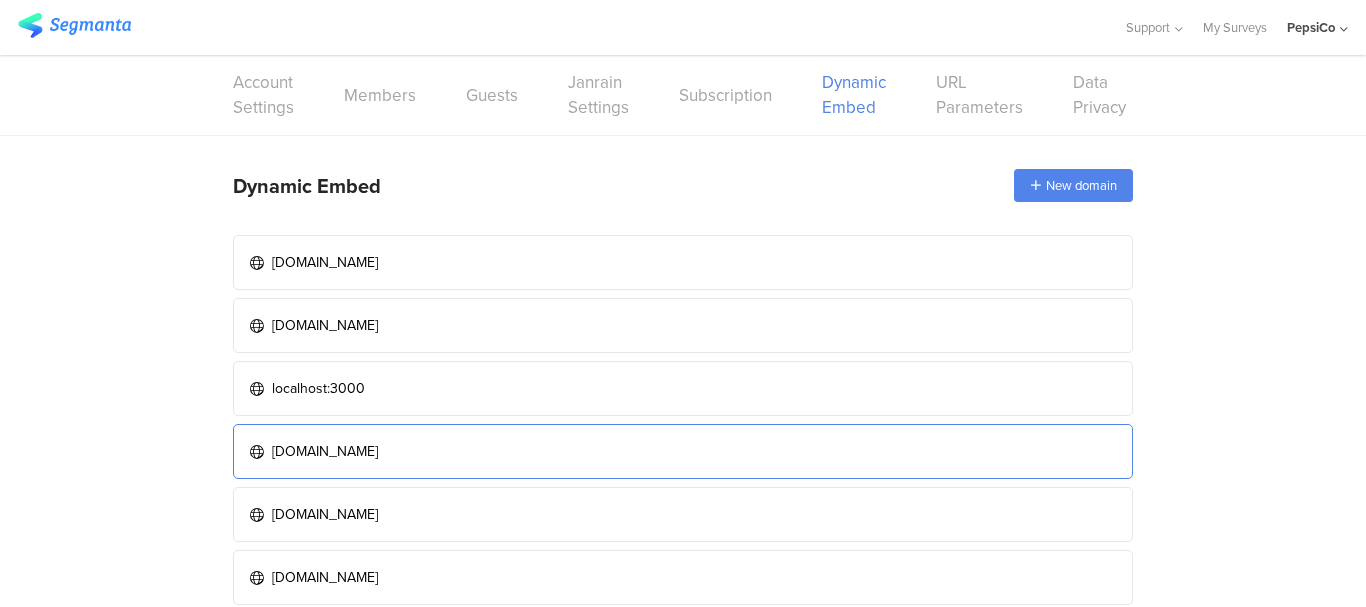 click on "tastyrewards-stage.pepextr.com" at bounding box center [683, 451] 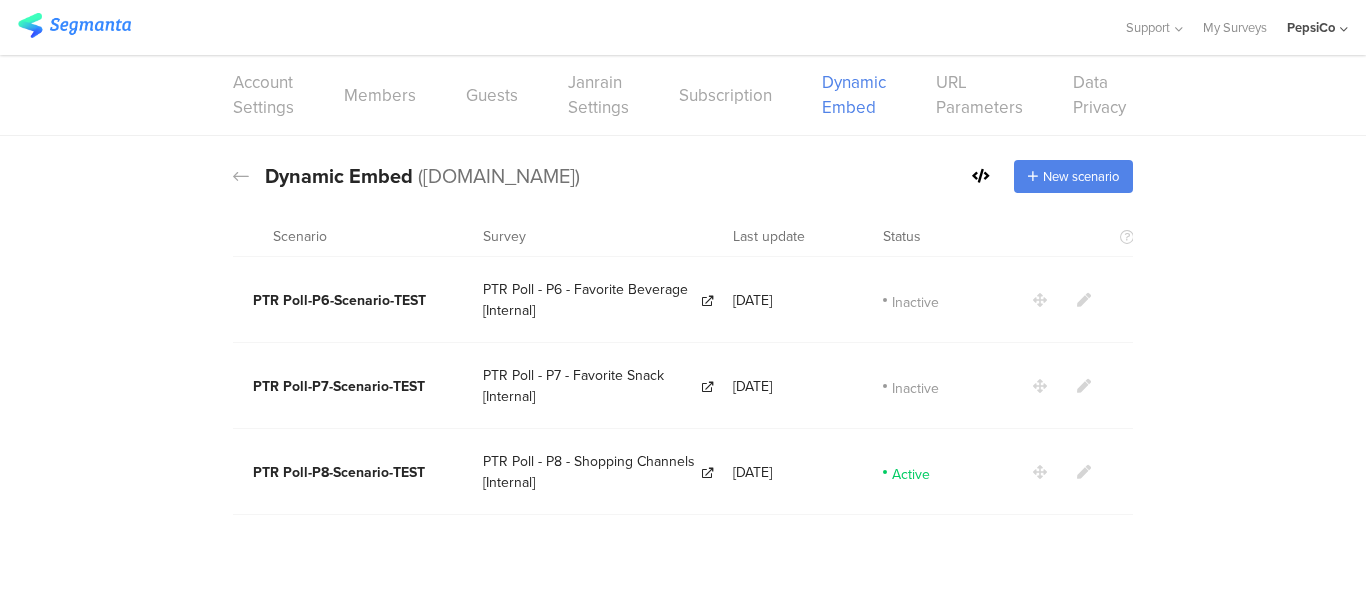 click at bounding box center (1084, 472) 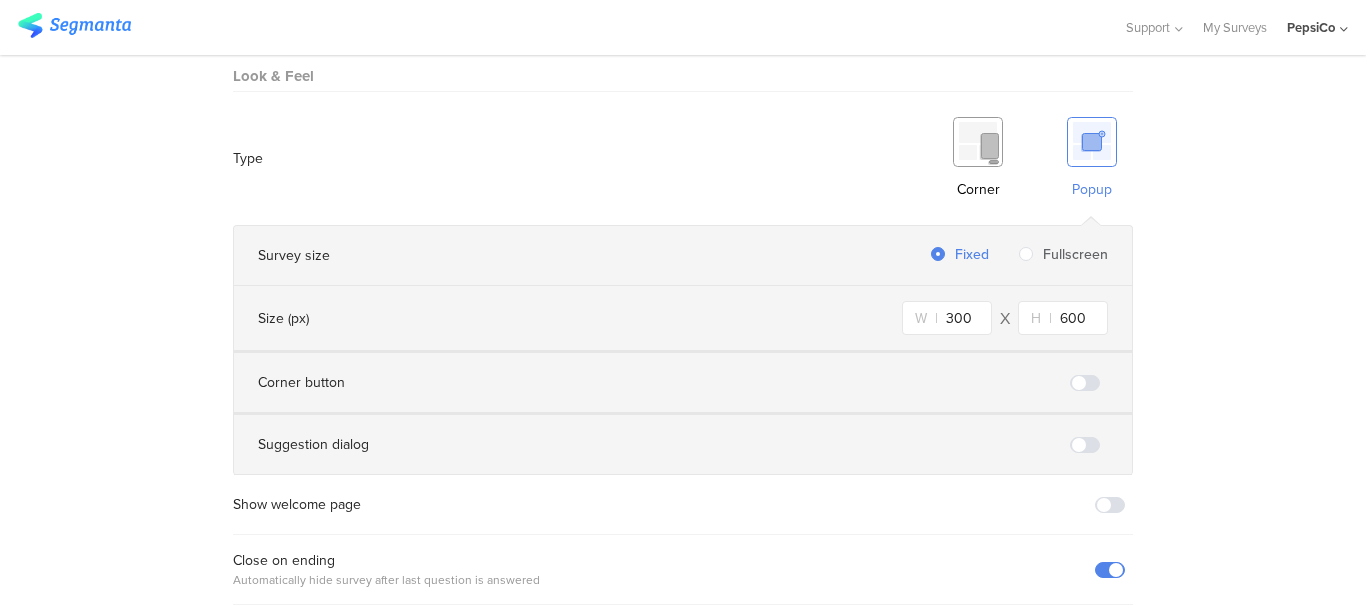 scroll, scrollTop: 1292, scrollLeft: 0, axis: vertical 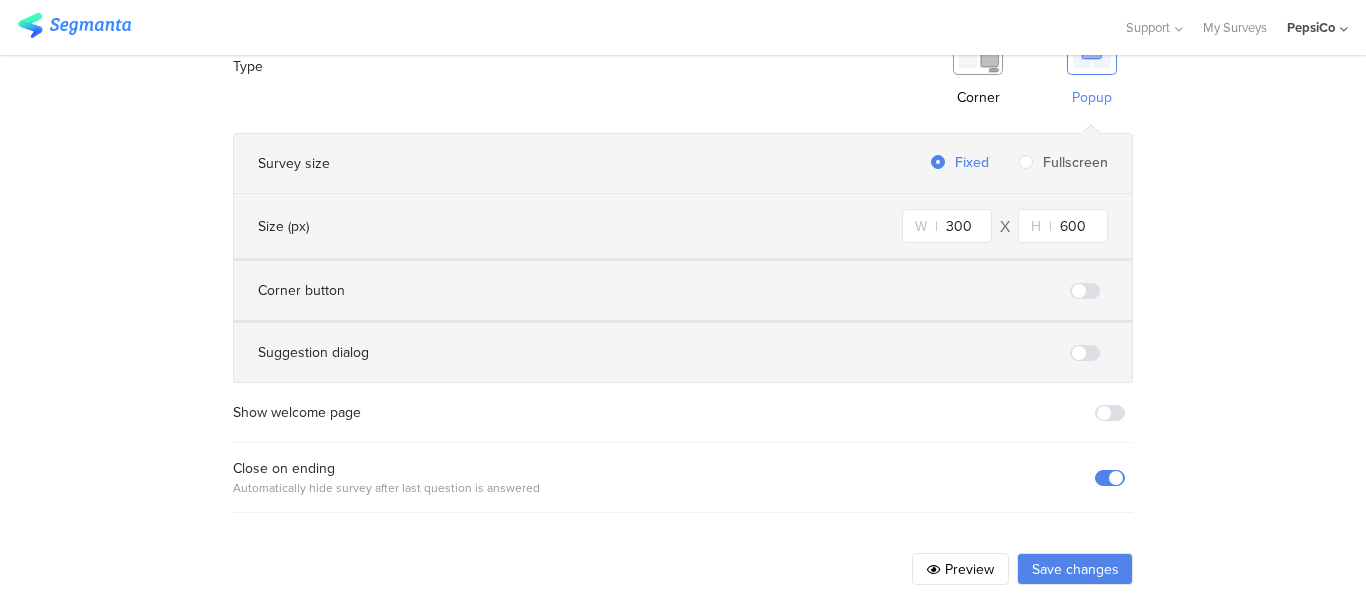 click on "Preview" at bounding box center (960, 569) 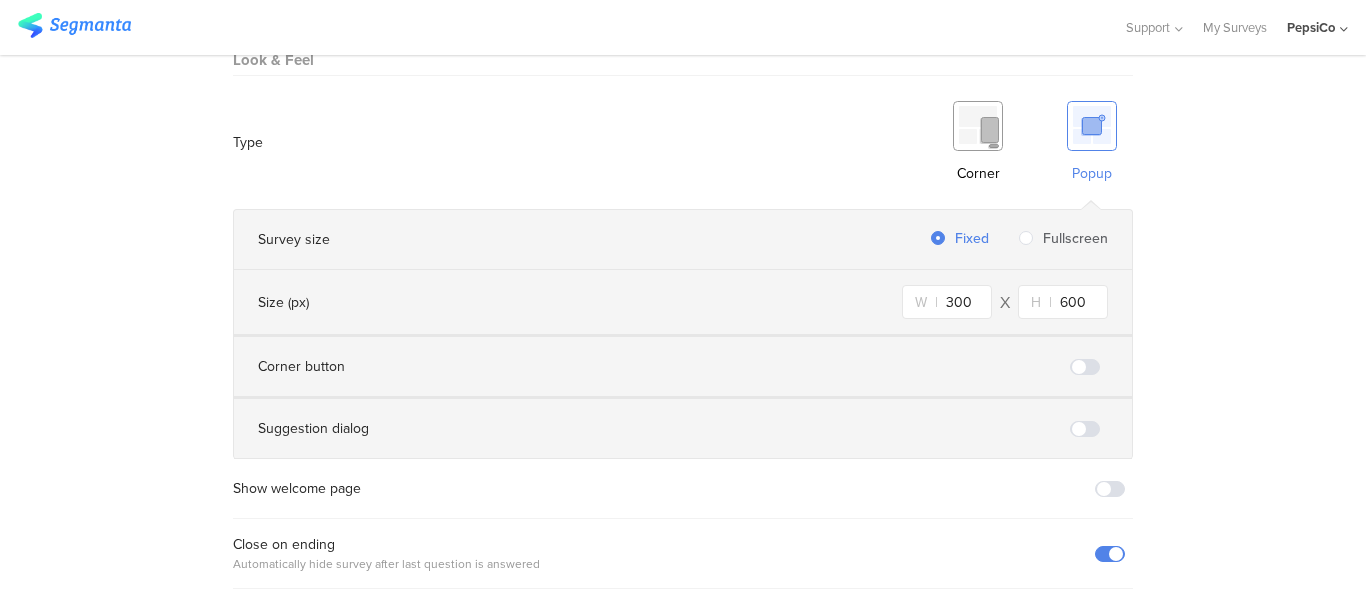 scroll, scrollTop: 1292, scrollLeft: 0, axis: vertical 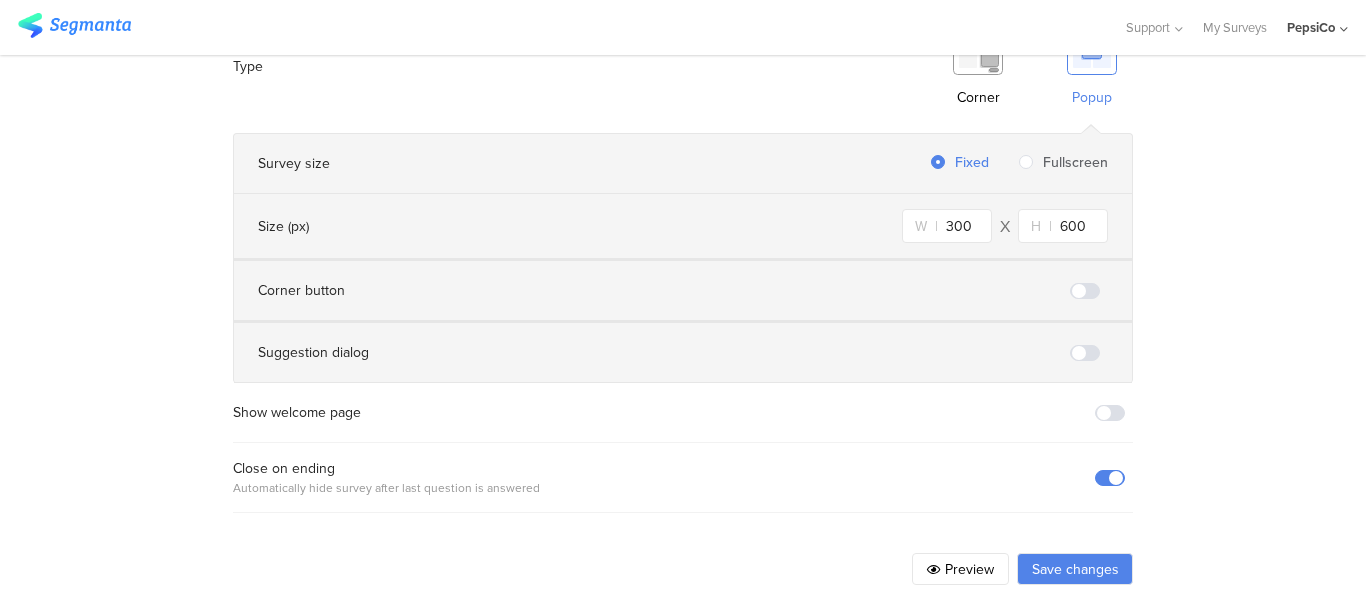 click on "Preview" at bounding box center (960, 569) 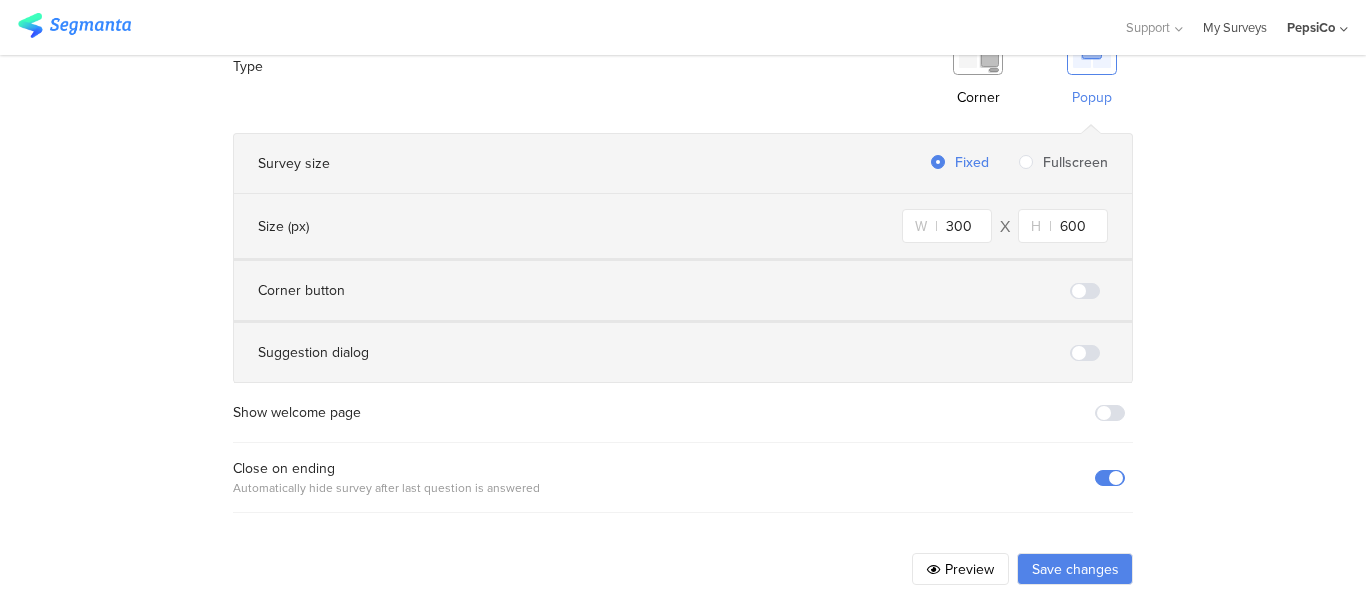 click on "My Surveys" at bounding box center [1235, 27] 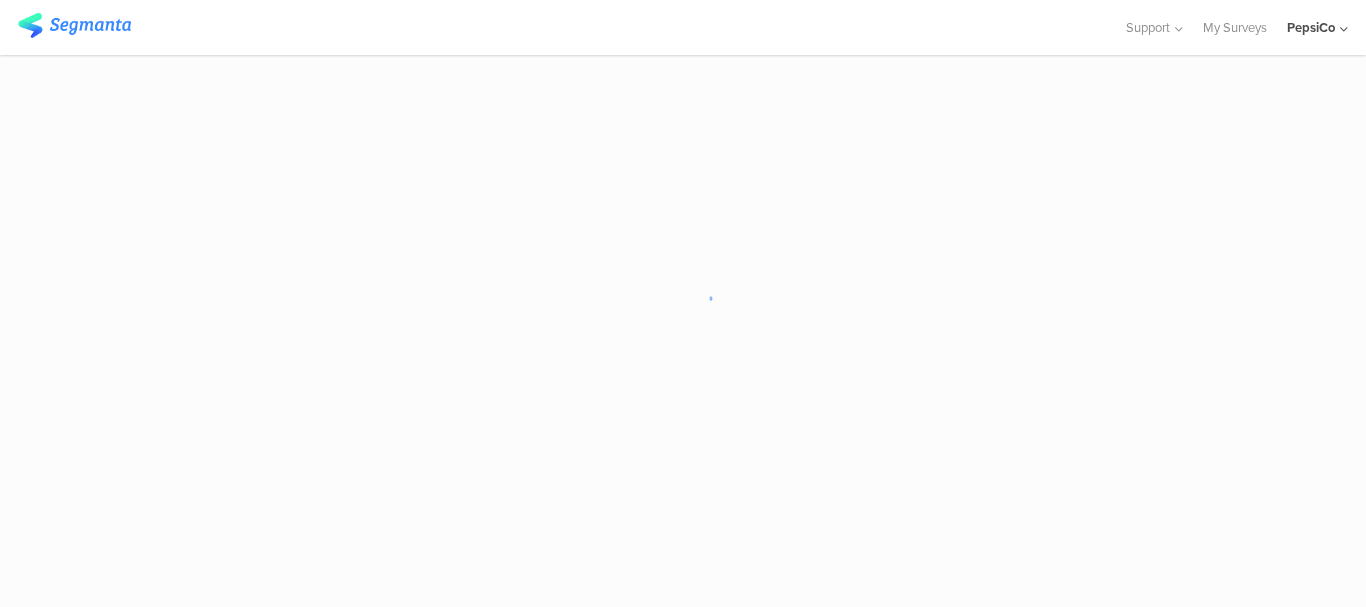 scroll, scrollTop: 0, scrollLeft: 0, axis: both 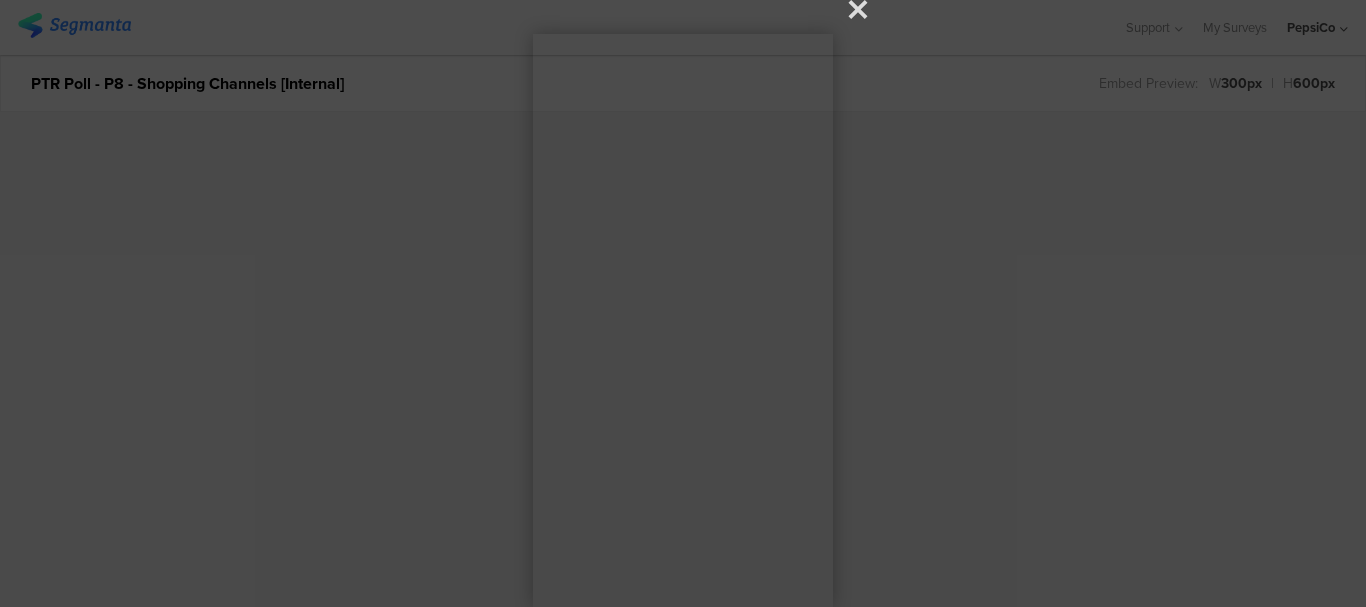 click 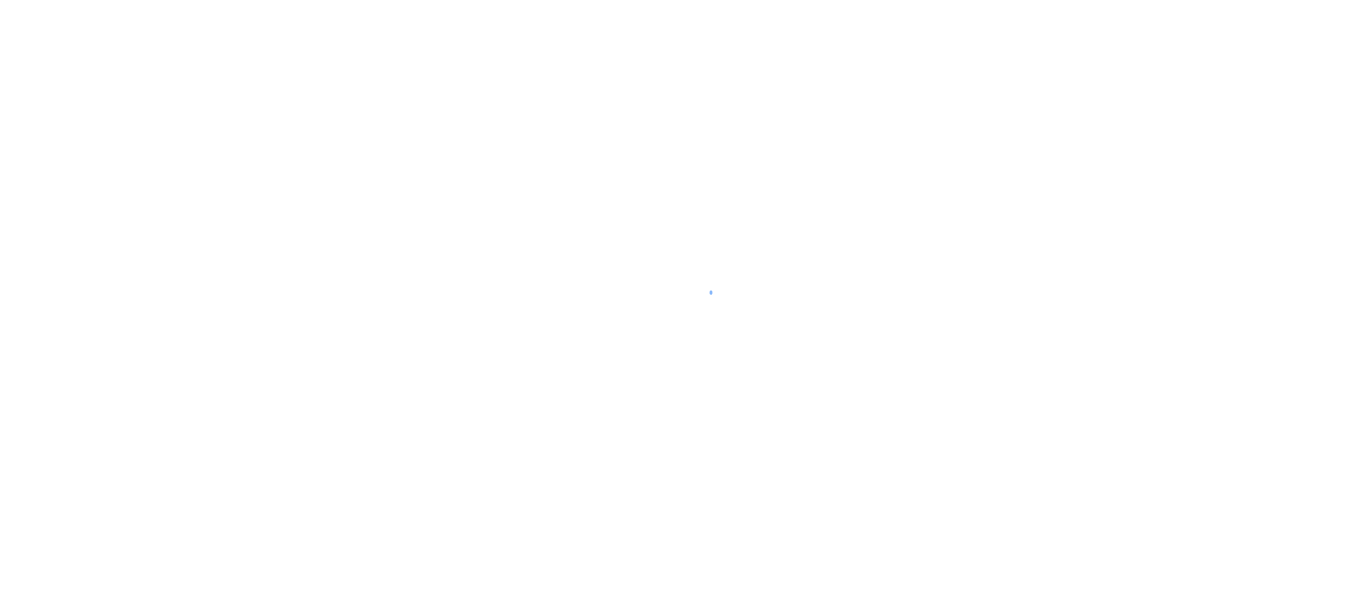 scroll, scrollTop: 0, scrollLeft: 0, axis: both 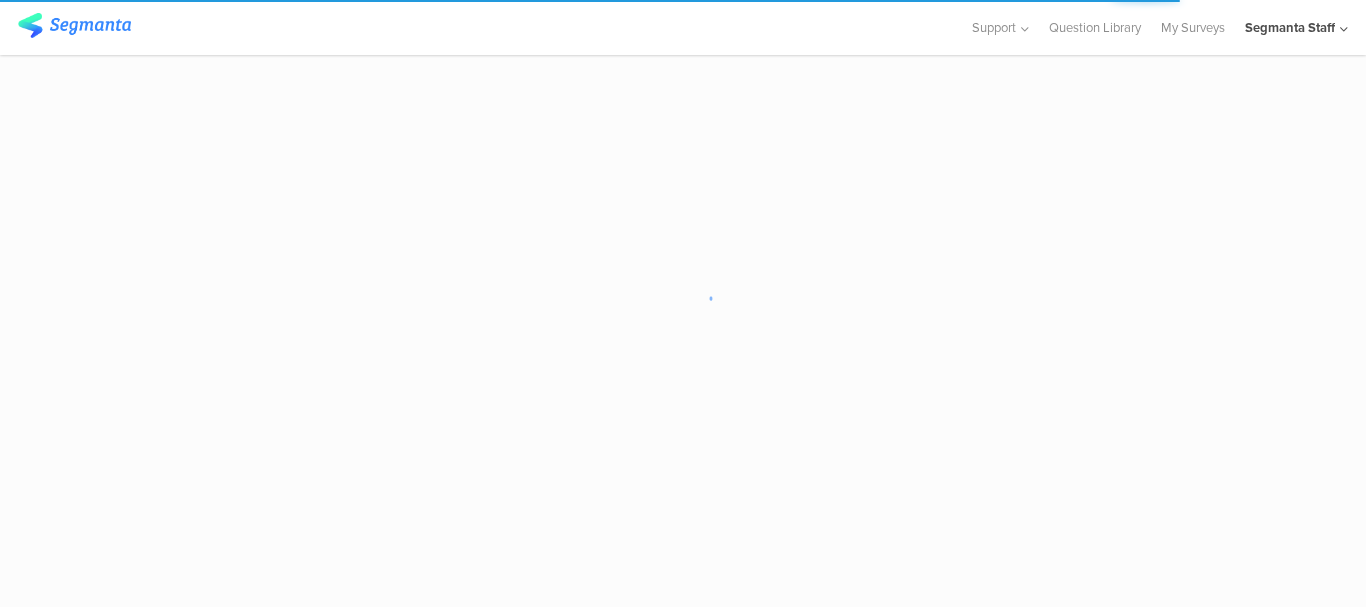 click on "Segmanta Staff" 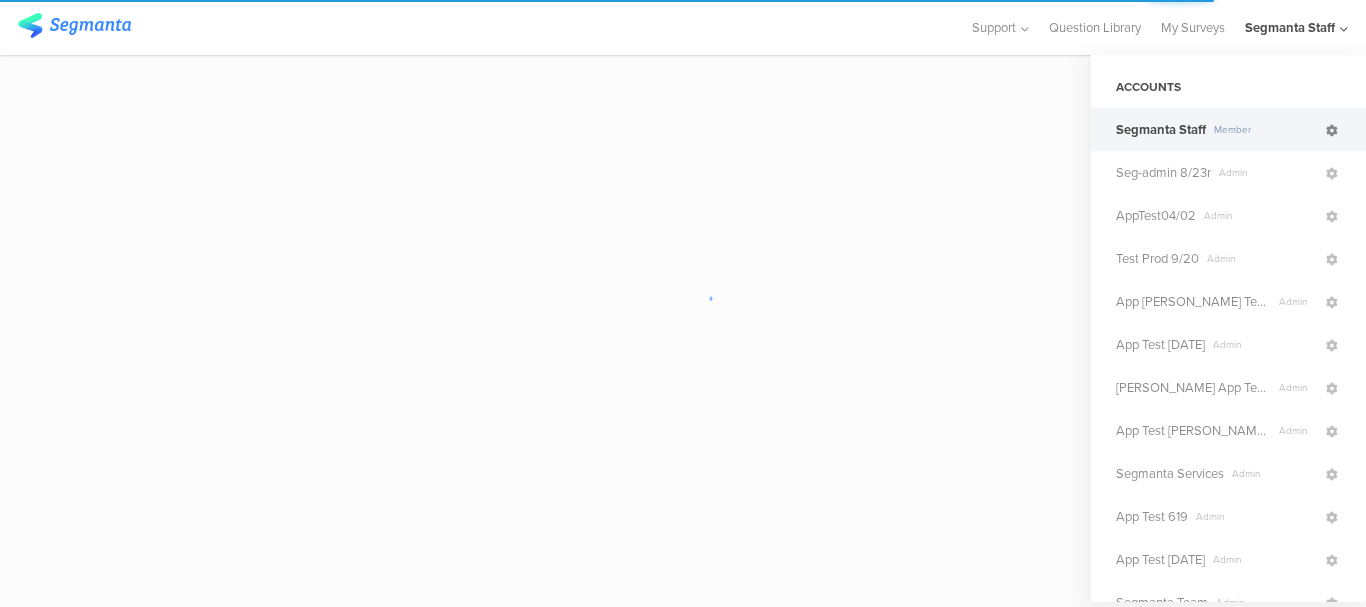 click 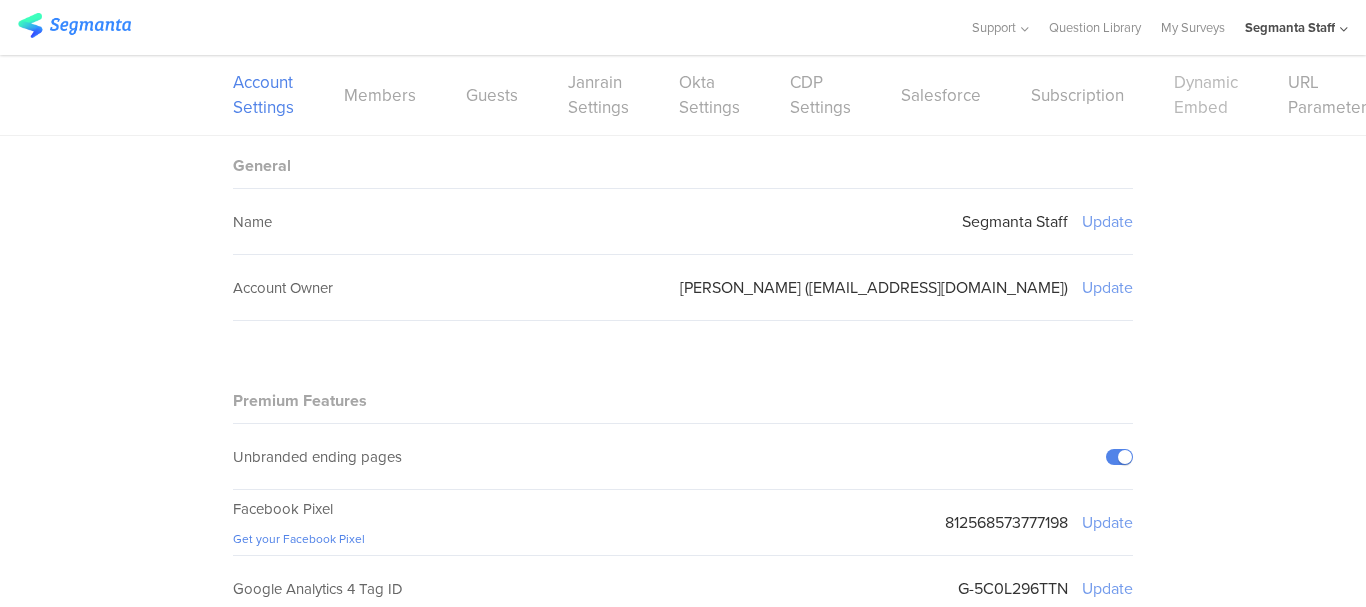 click on "Dynamic Embed" at bounding box center (1206, 95) 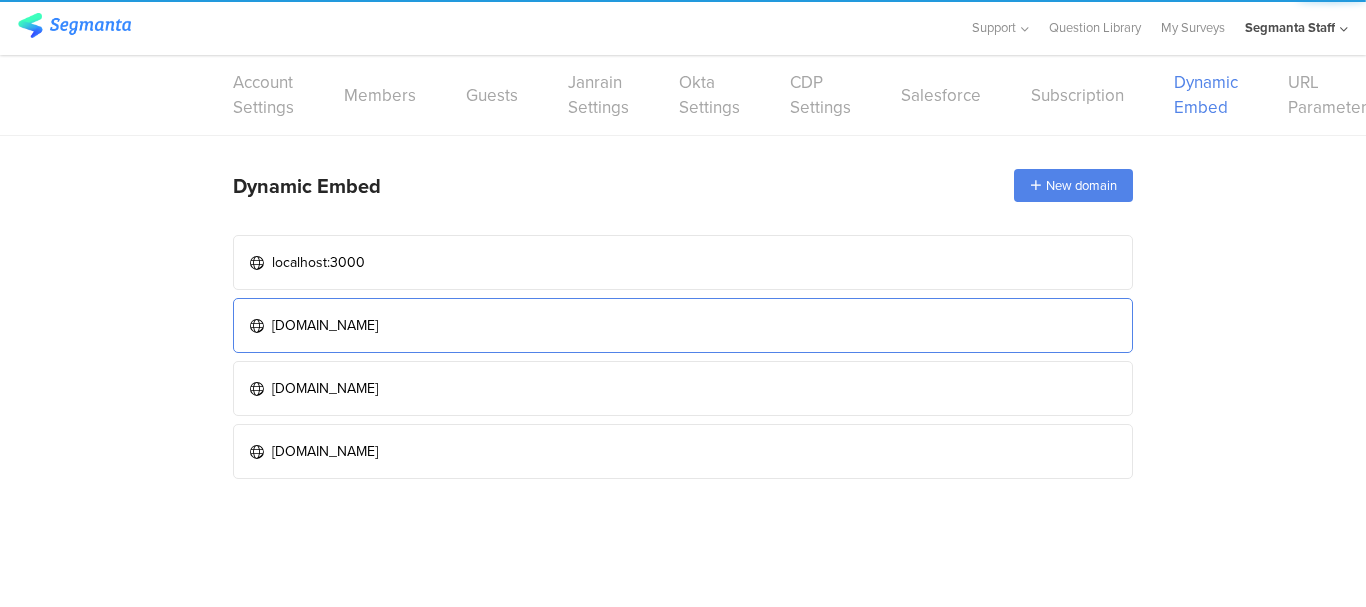 click on "[DOMAIN_NAME]" at bounding box center (683, 325) 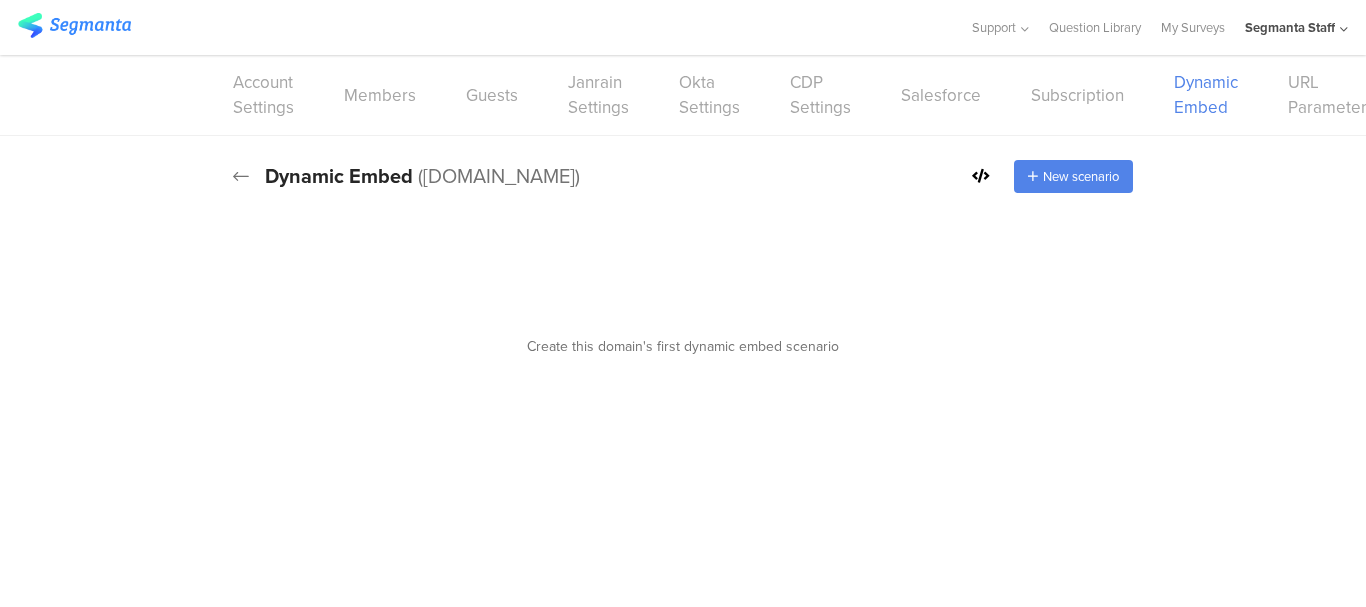 click at bounding box center (241, 176) 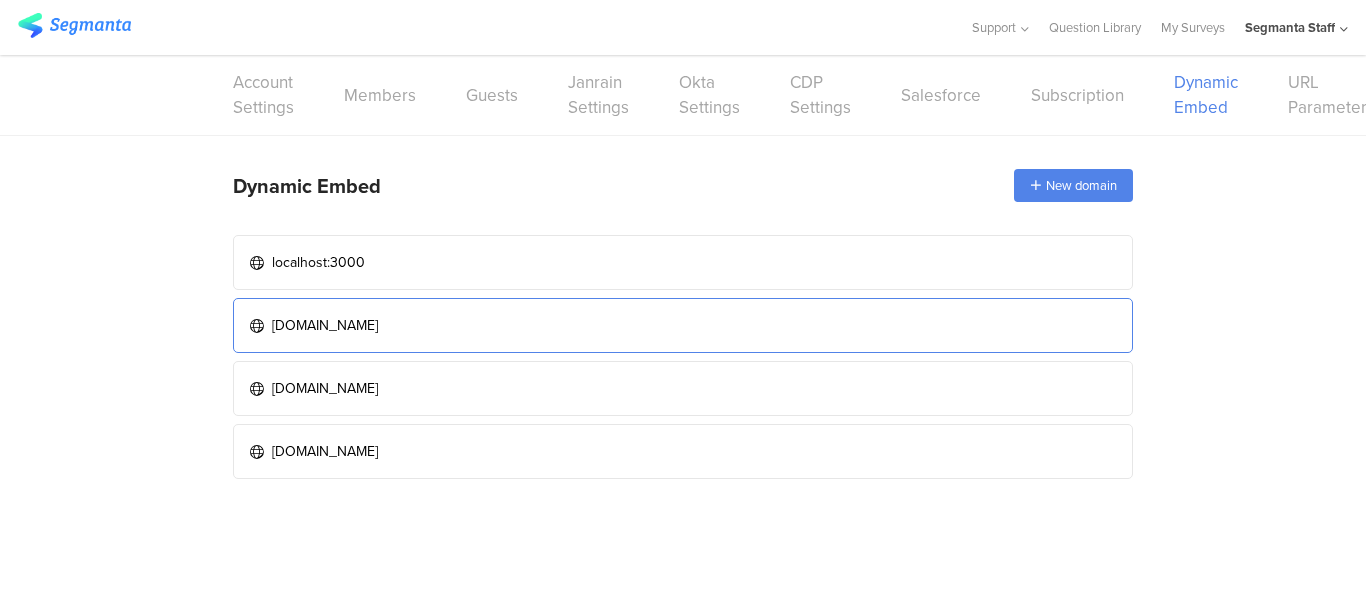 click on "[DOMAIN_NAME]" at bounding box center (683, 325) 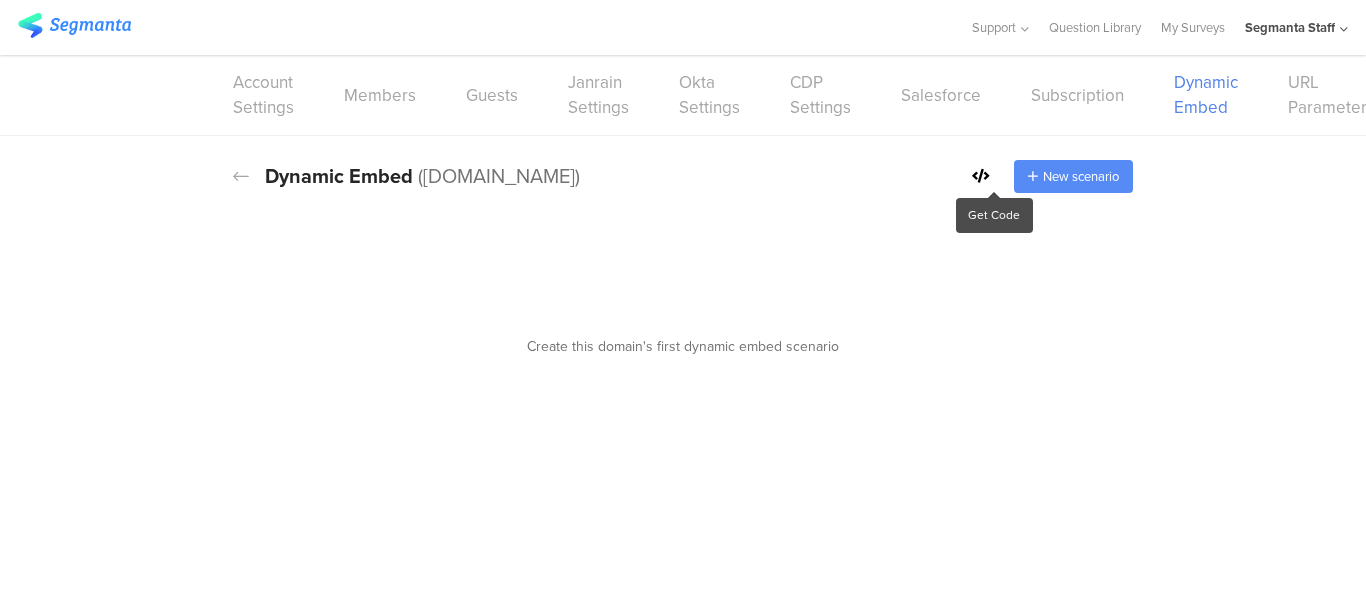 click on "New scenario" at bounding box center (1081, 176) 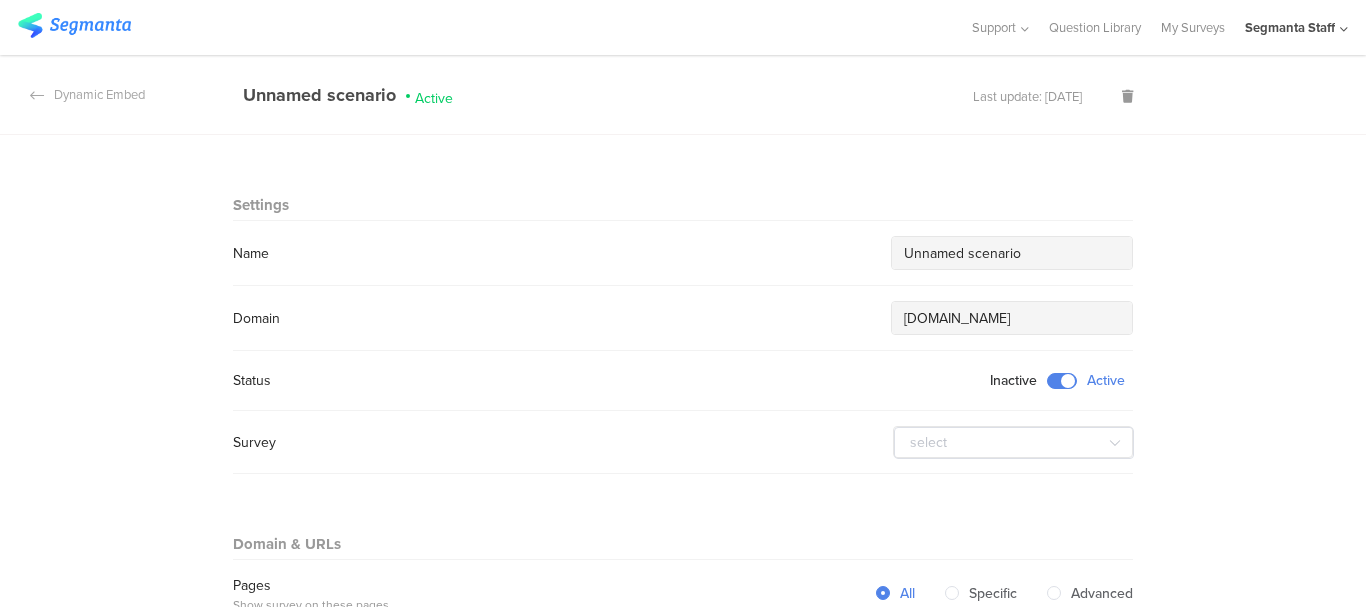 drag, startPoint x: 1030, startPoint y: 252, endPoint x: 799, endPoint y: 246, distance: 231.07791 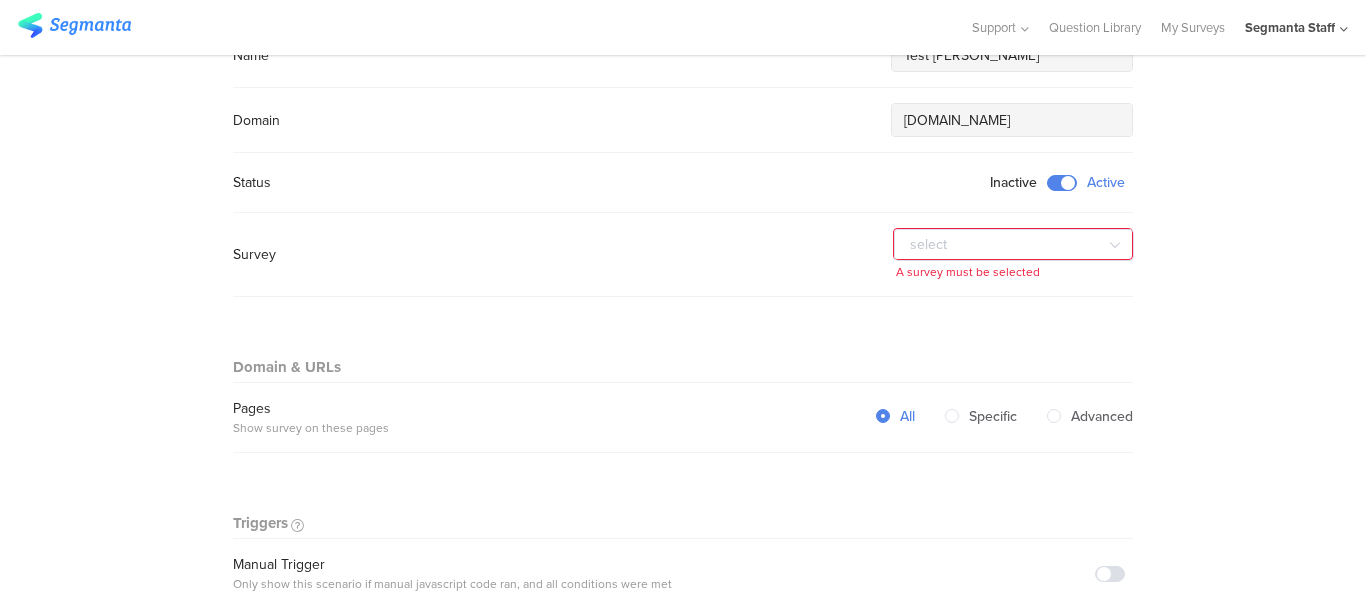 scroll, scrollTop: 200, scrollLeft: 0, axis: vertical 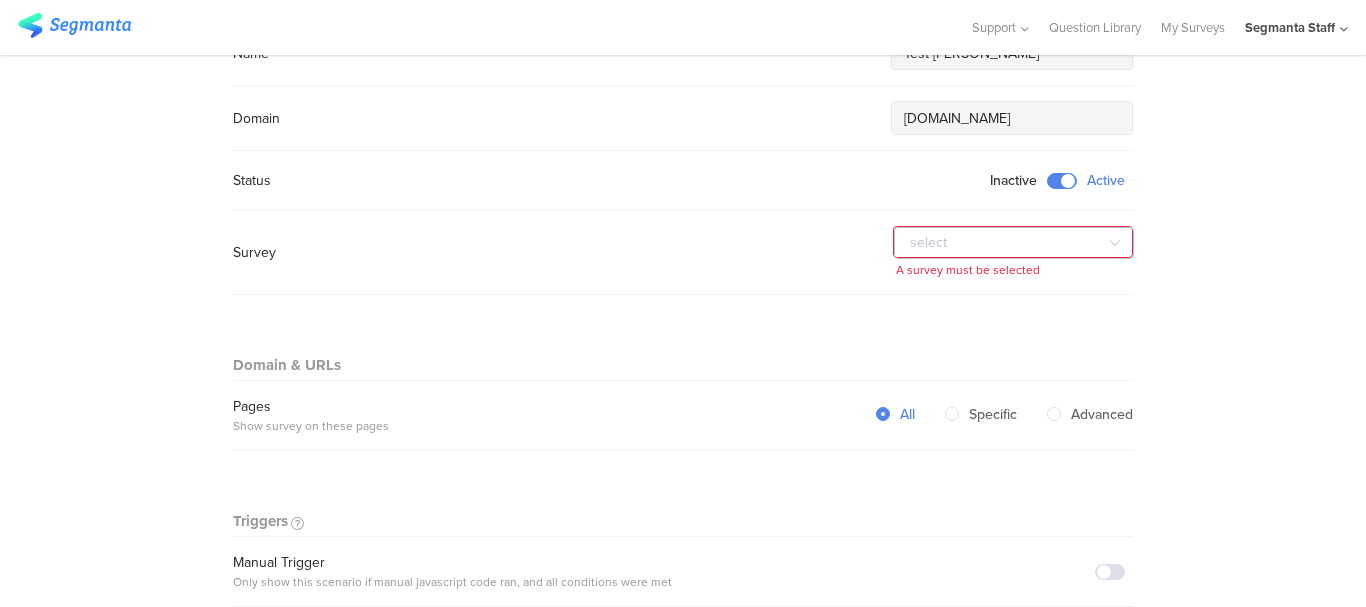 type on "Test [PERSON_NAME]" 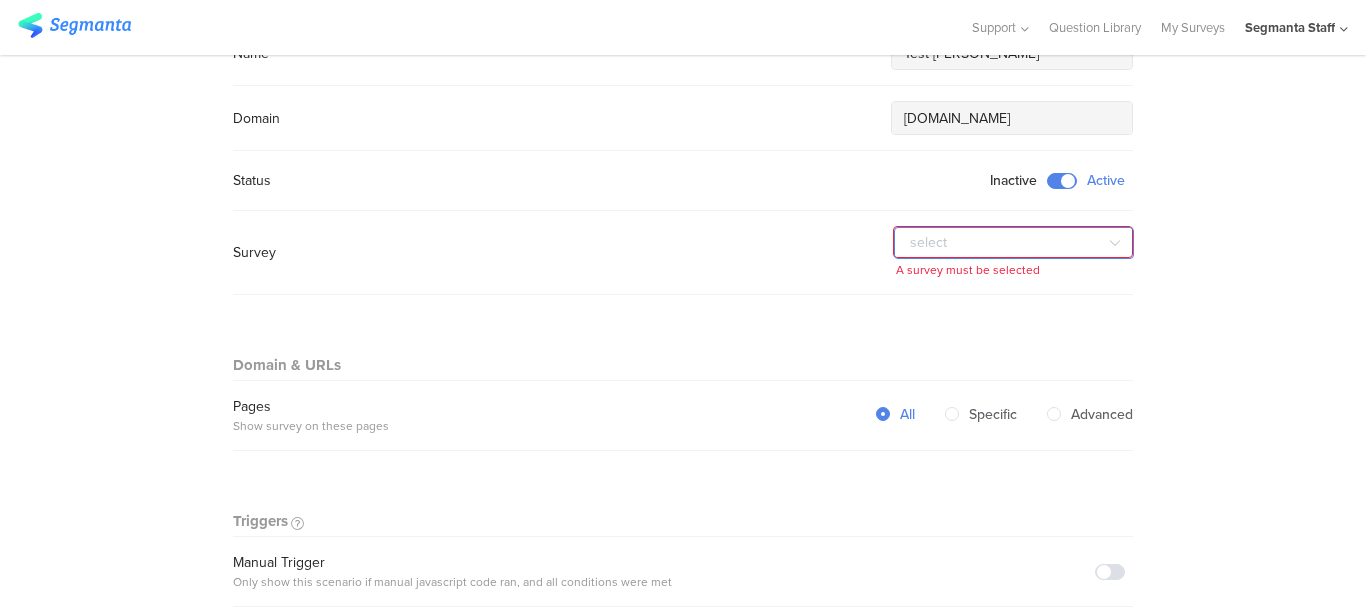 click at bounding box center [1014, 243] 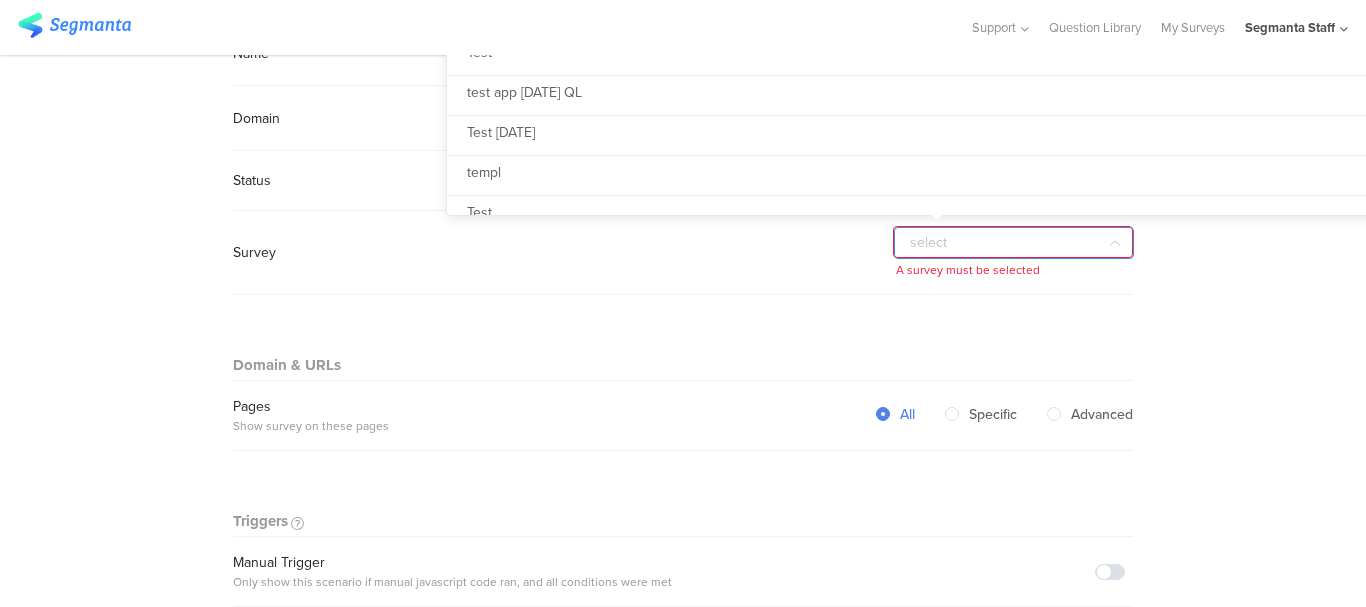 click at bounding box center (1014, 243) 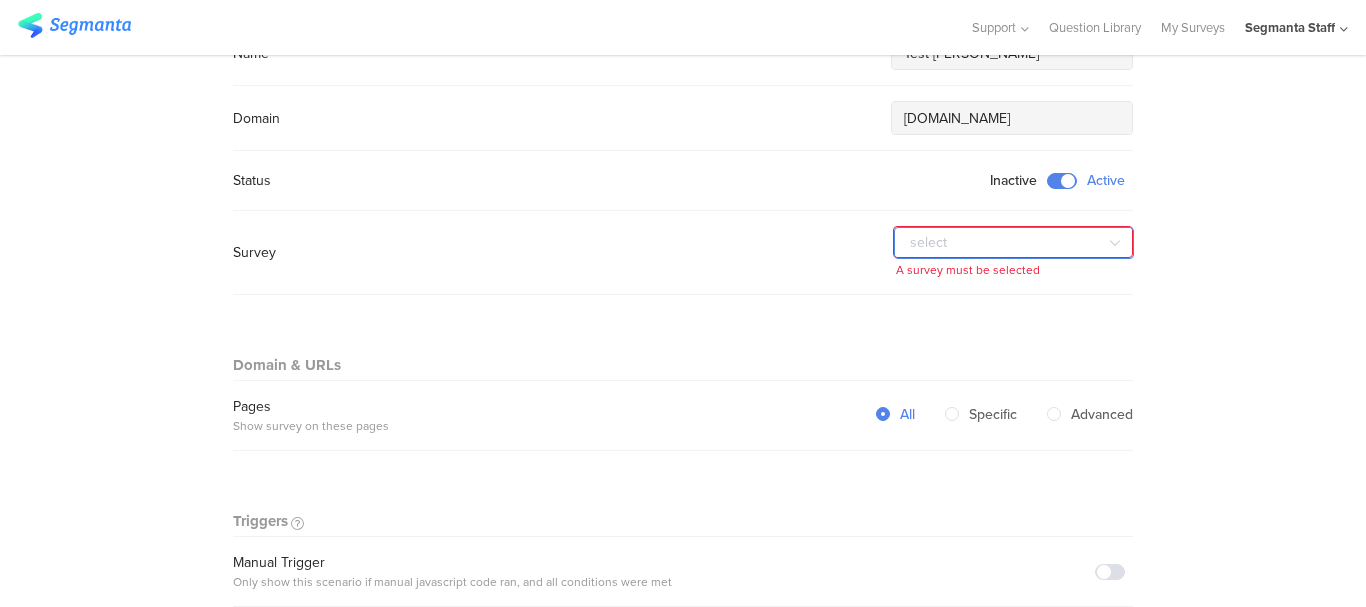 click at bounding box center [1014, 243] 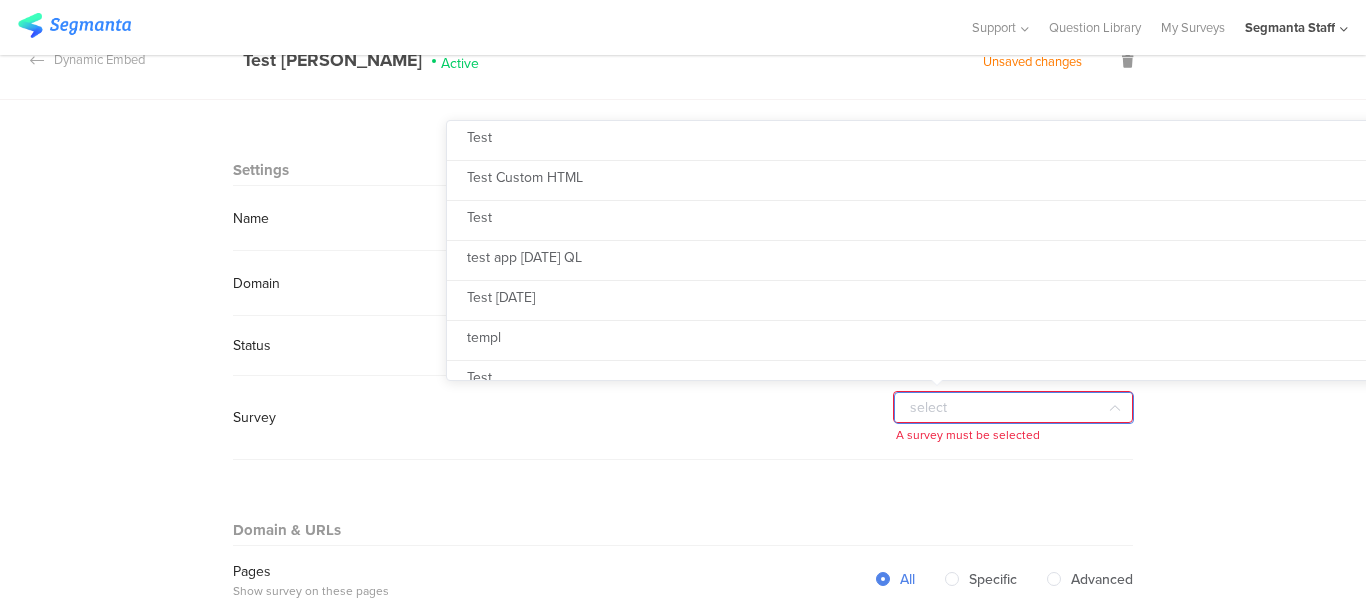 scroll, scrollTop: 0, scrollLeft: 0, axis: both 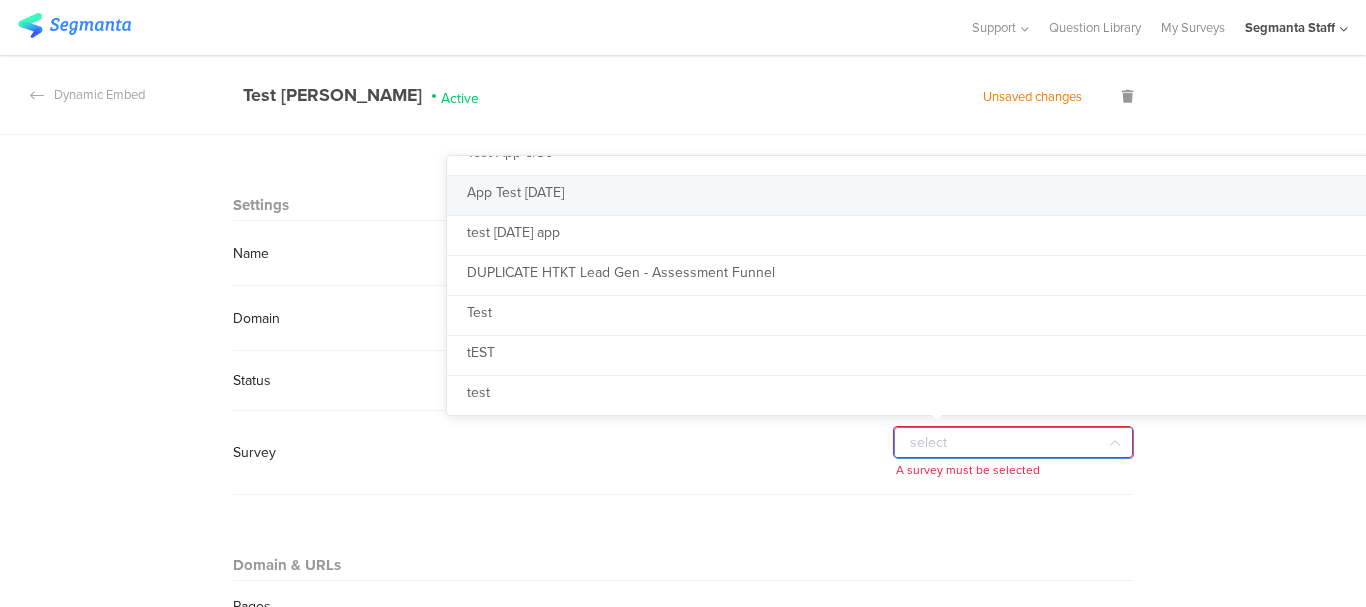 click on "App Test [DATE]" at bounding box center [953, 196] 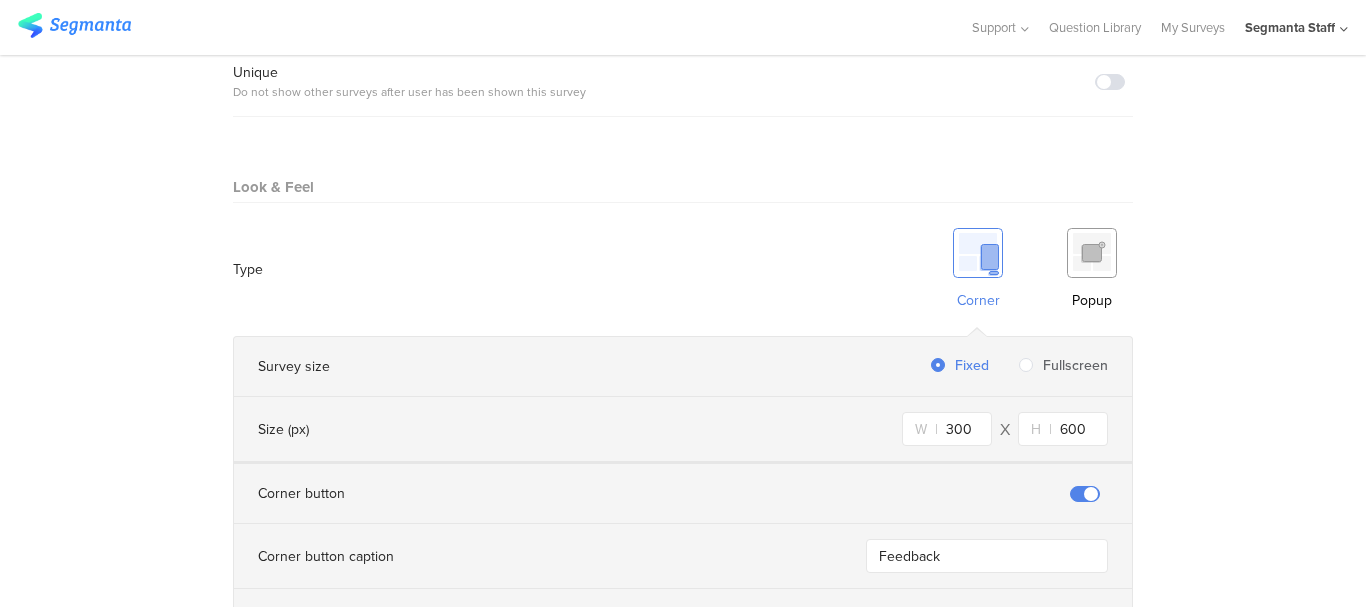 scroll, scrollTop: 1100, scrollLeft: 0, axis: vertical 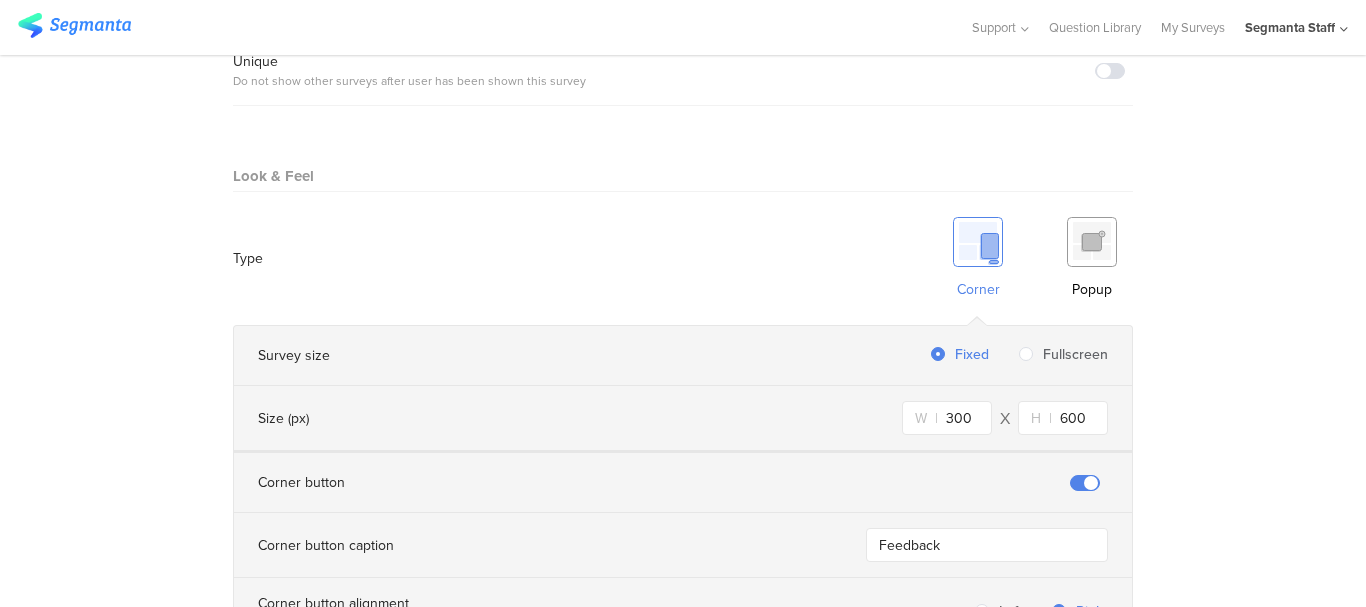 click at bounding box center [1092, 242] 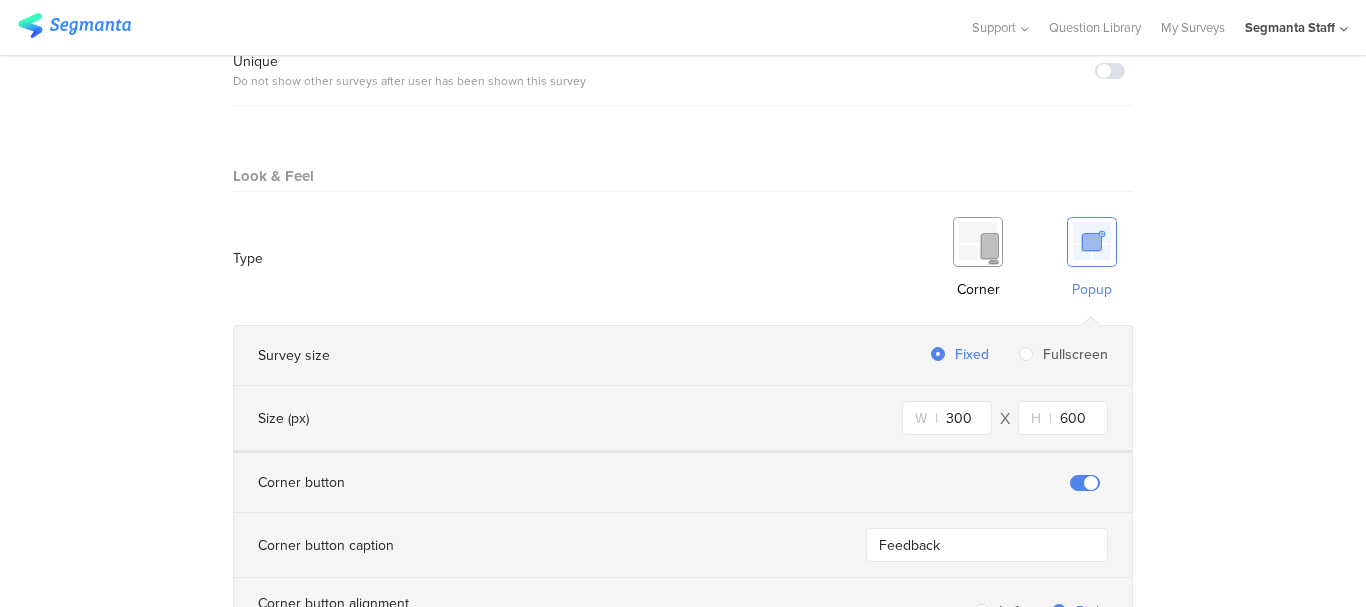 click at bounding box center [978, 242] 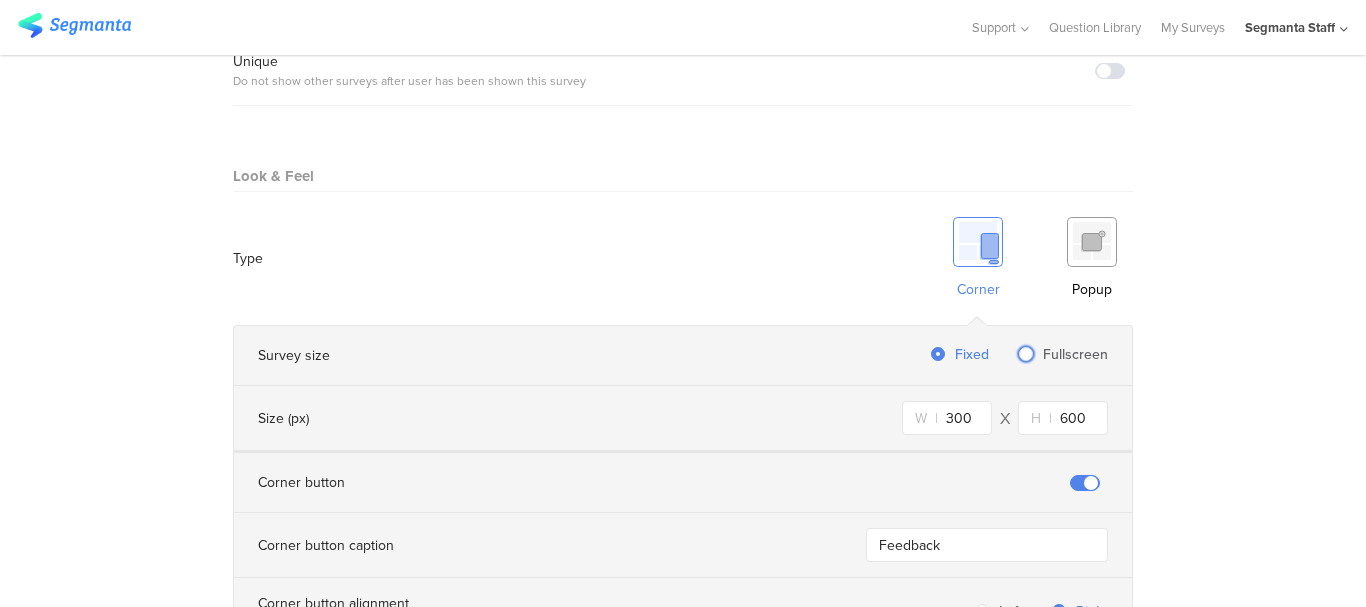 click on "Fullscreen" at bounding box center (1070, 354) 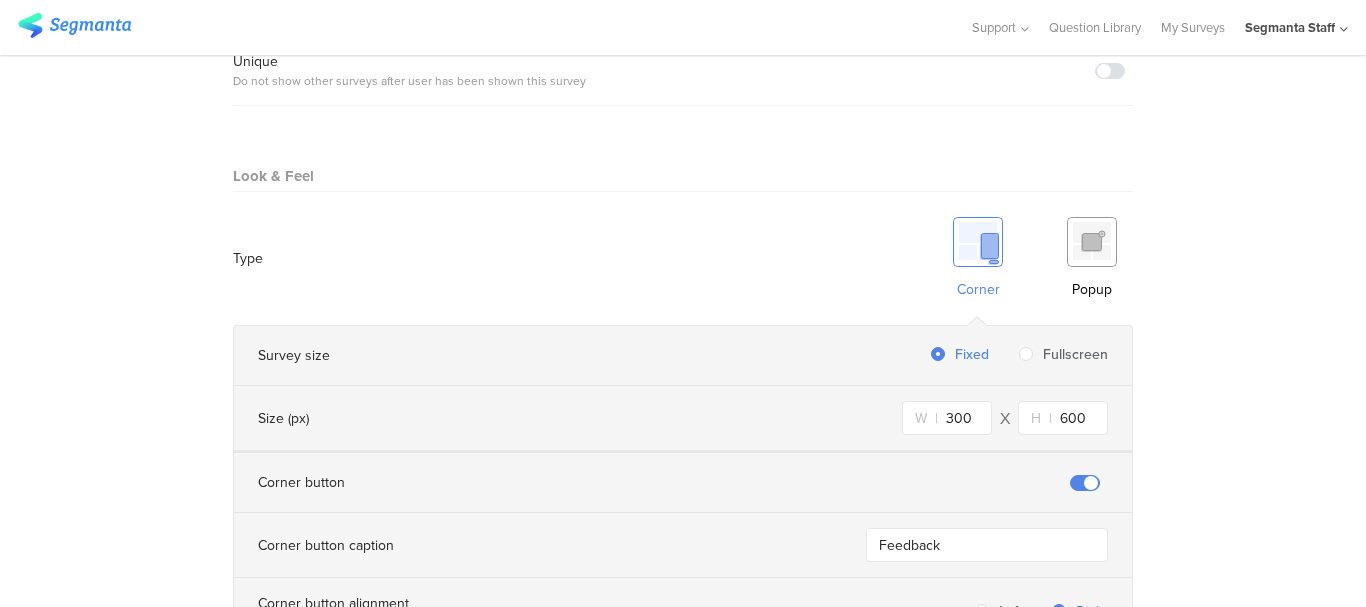 click on "Fullscreen" at bounding box center [1026, 355] 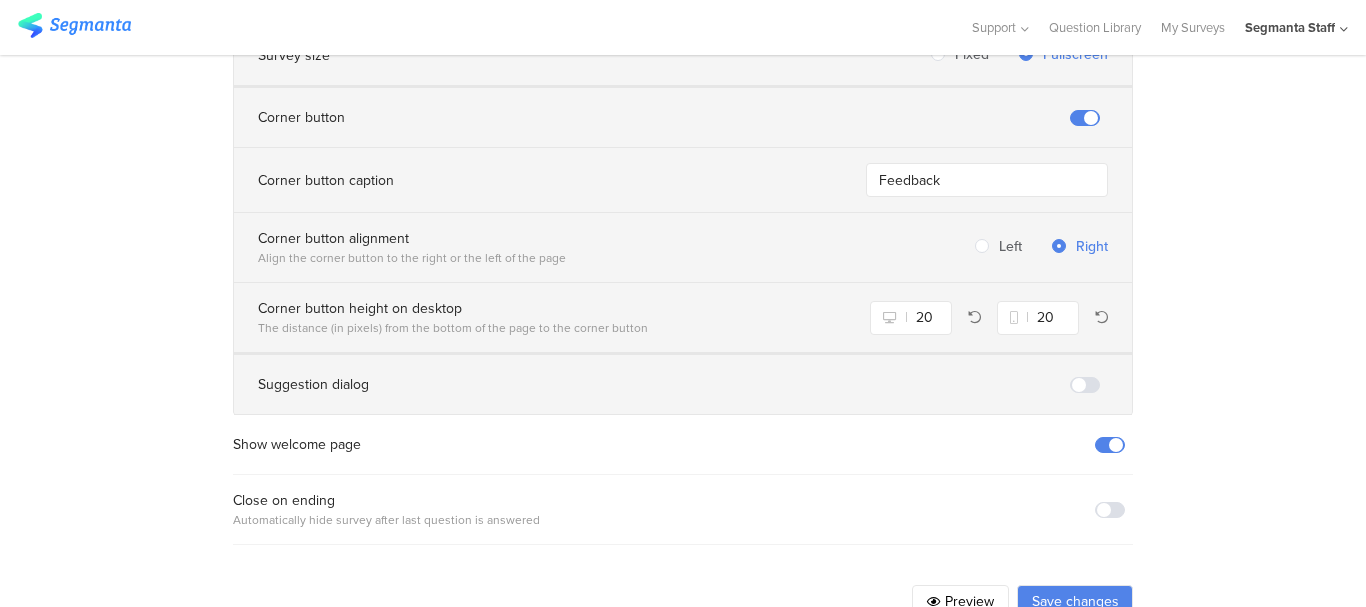 scroll, scrollTop: 1428, scrollLeft: 0, axis: vertical 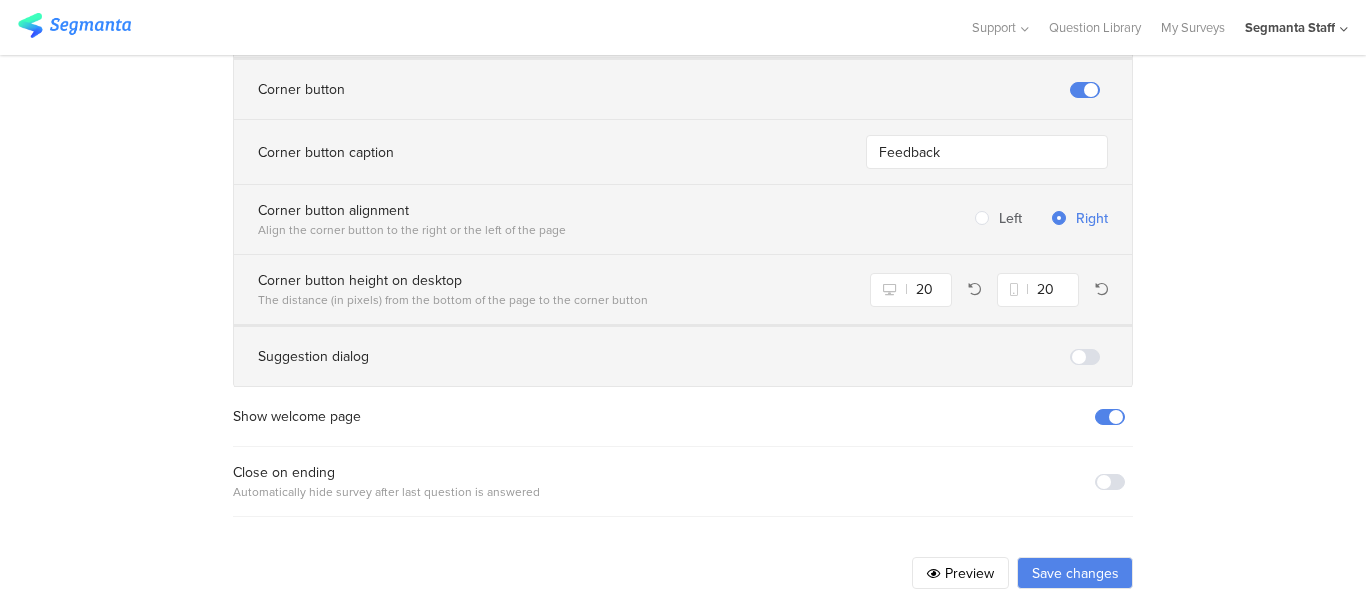 click at bounding box center [1110, 482] 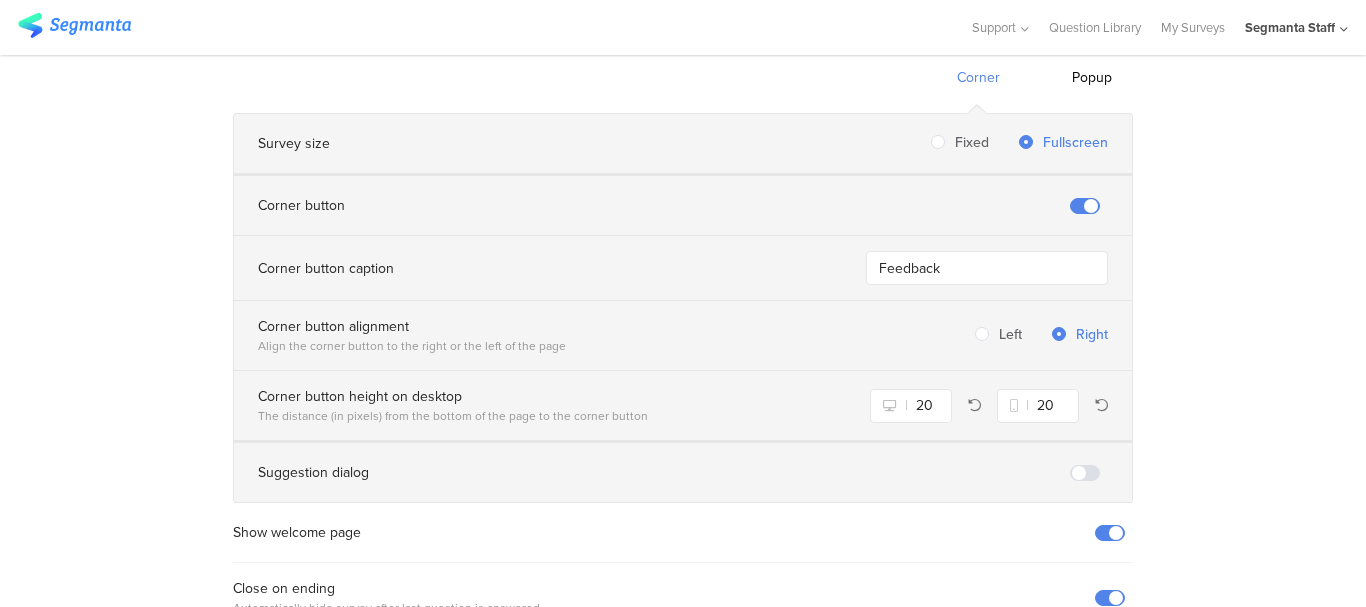 scroll, scrollTop: 1328, scrollLeft: 0, axis: vertical 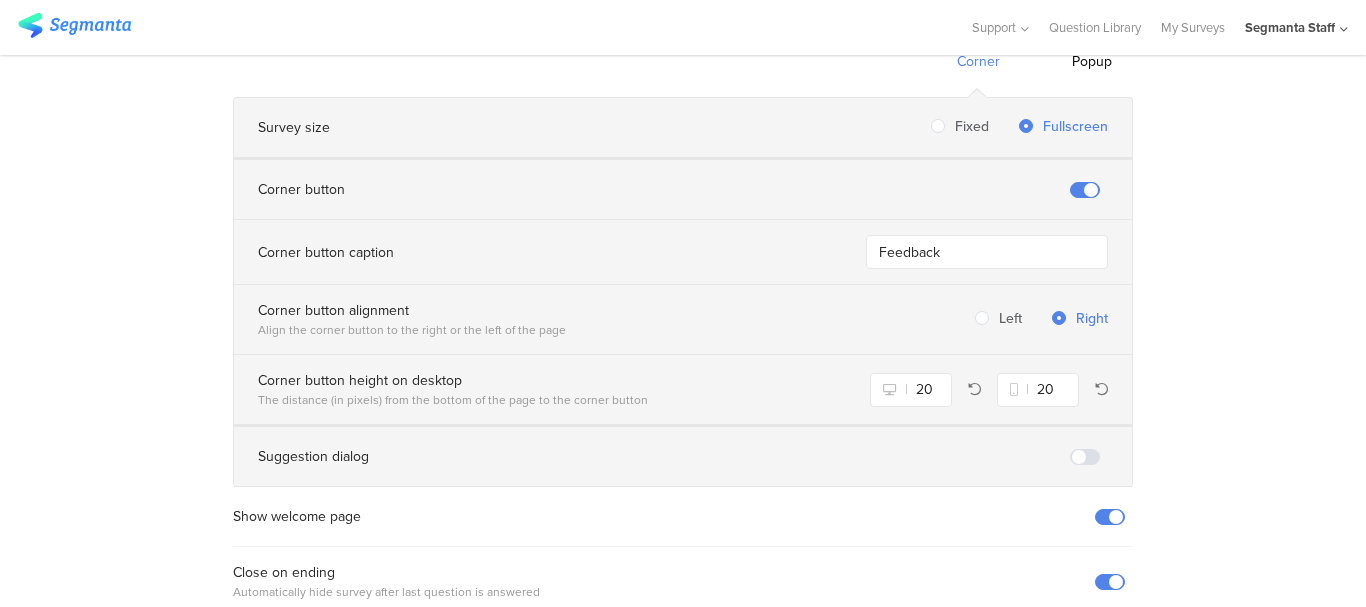click at bounding box center [1110, 582] 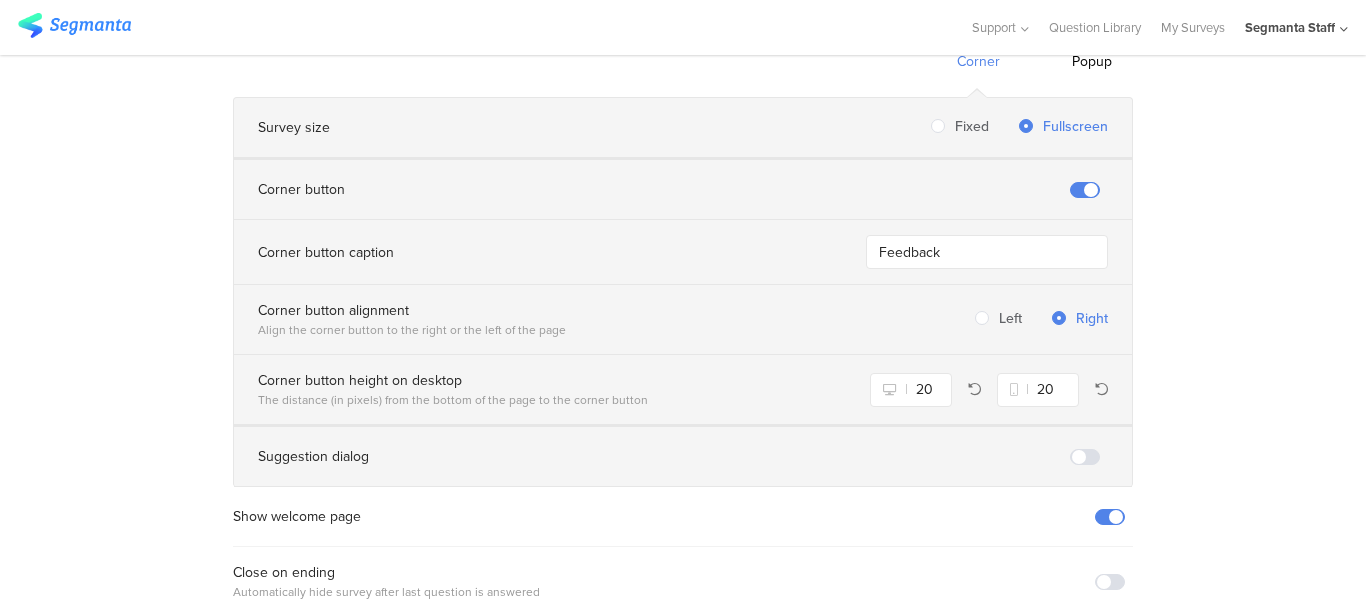 click at bounding box center [1110, 517] 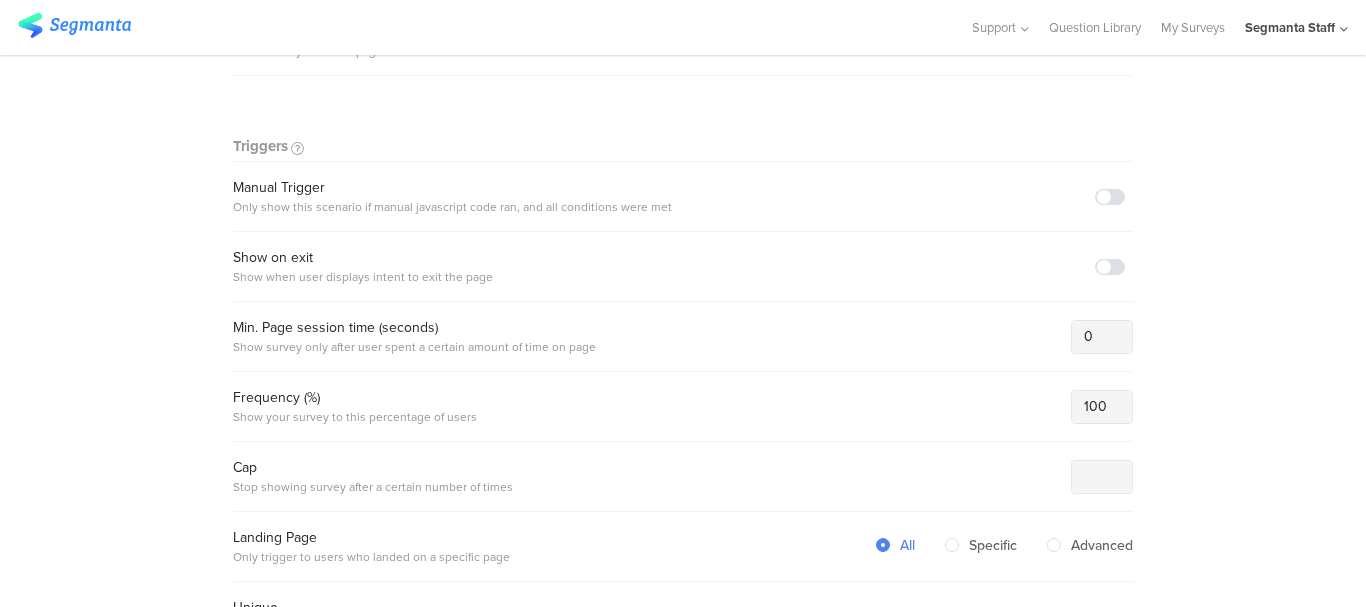 scroll, scrollTop: 528, scrollLeft: 0, axis: vertical 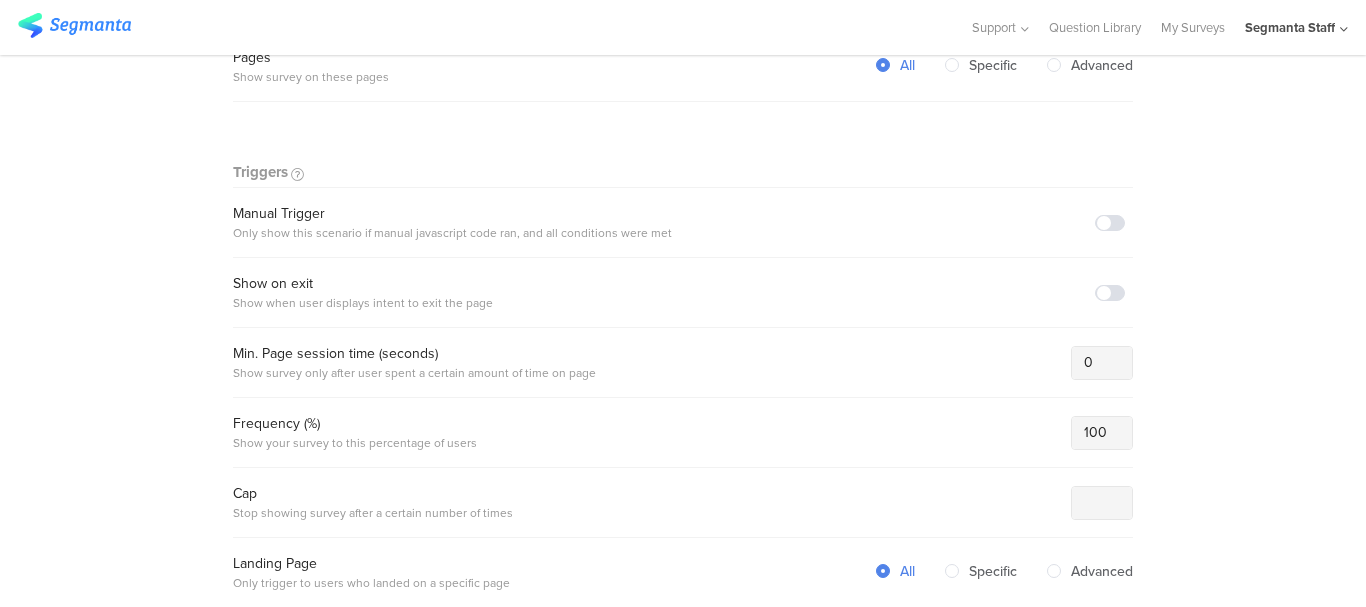 click at bounding box center (1110, 223) 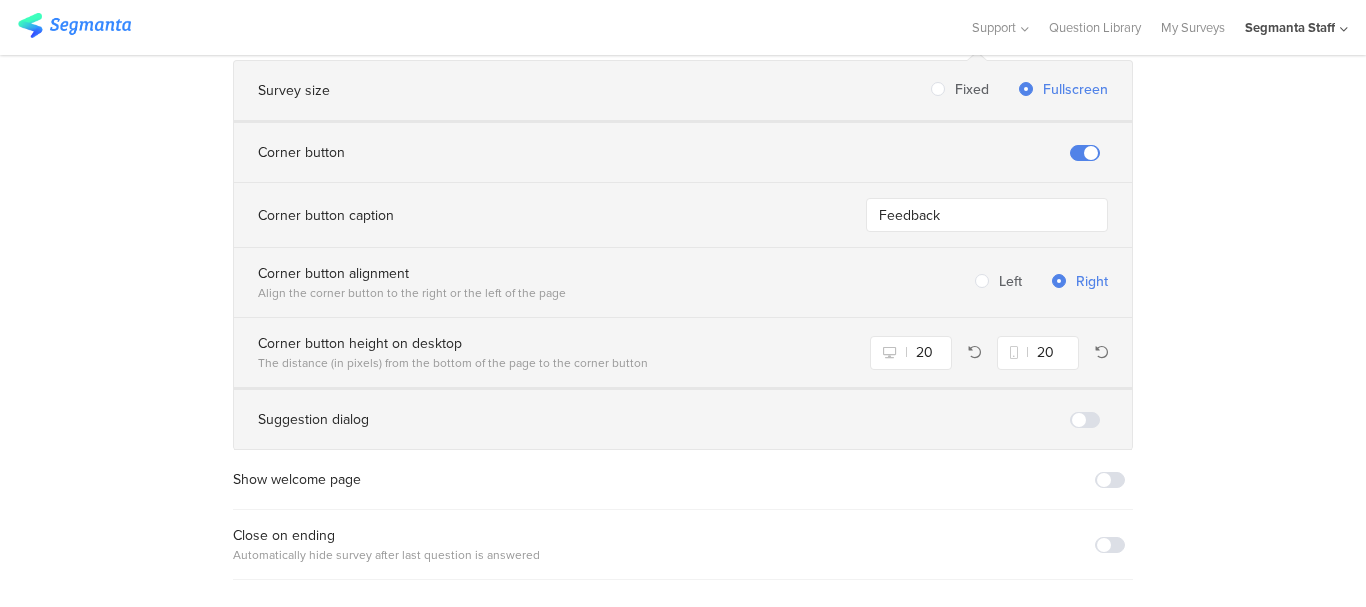 scroll, scrollTop: 1428, scrollLeft: 0, axis: vertical 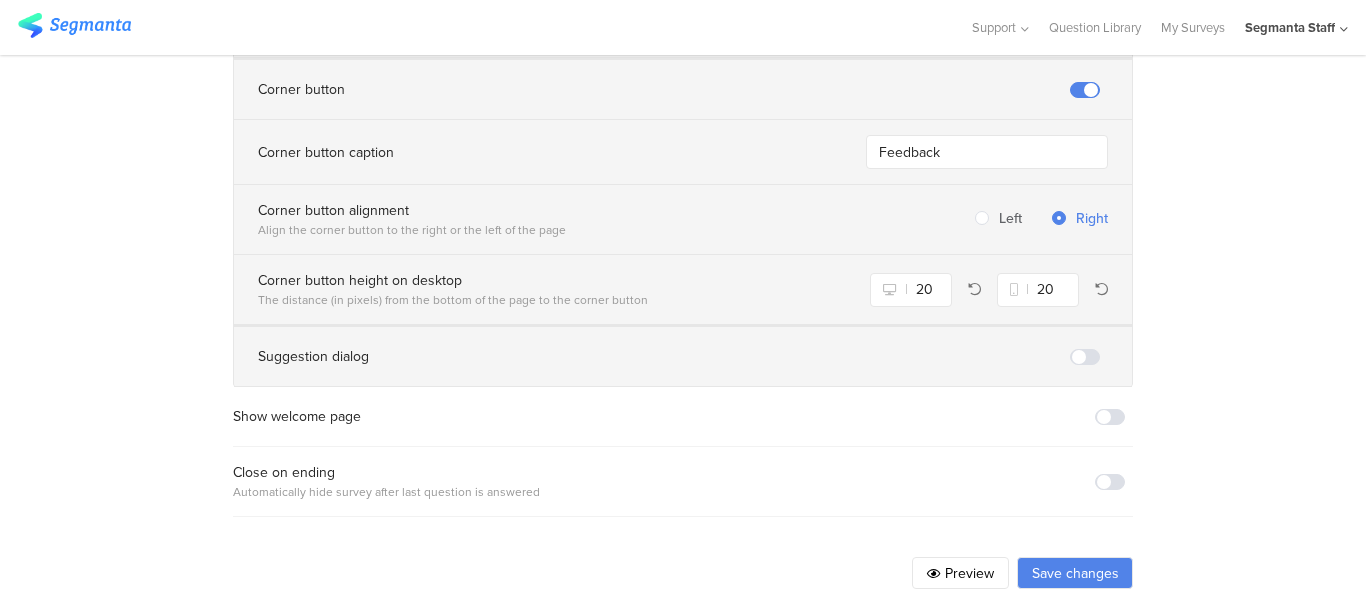 click on "Save changes" at bounding box center [1075, 573] 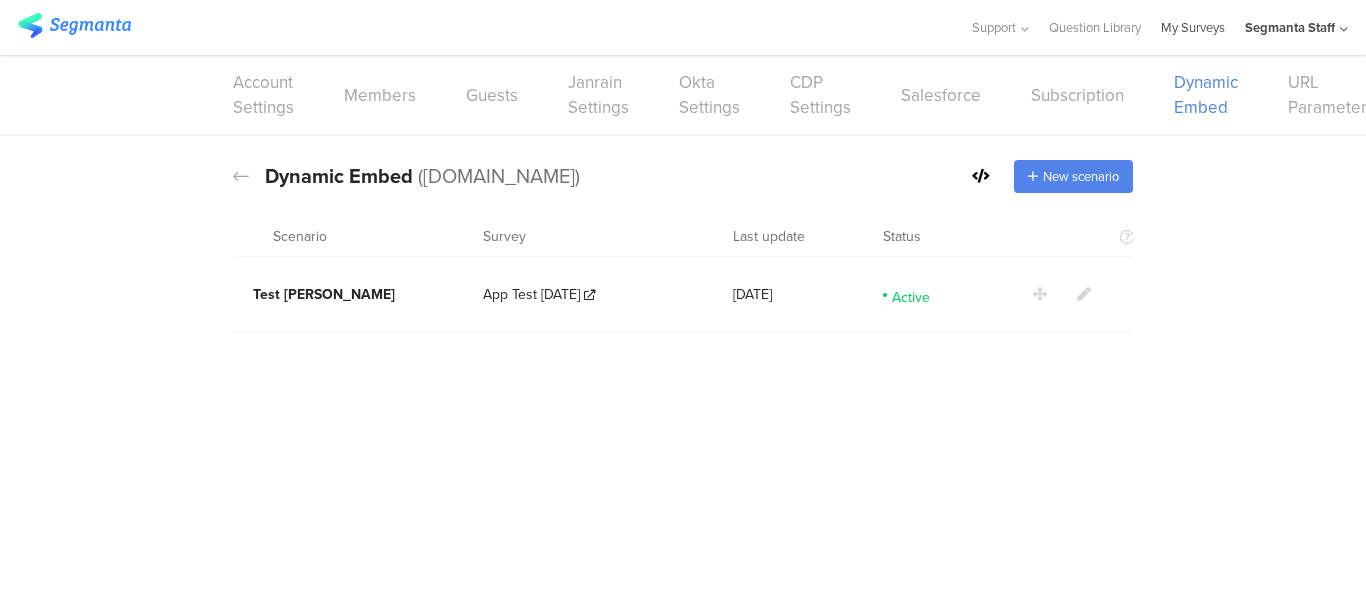 scroll, scrollTop: 0, scrollLeft: 0, axis: both 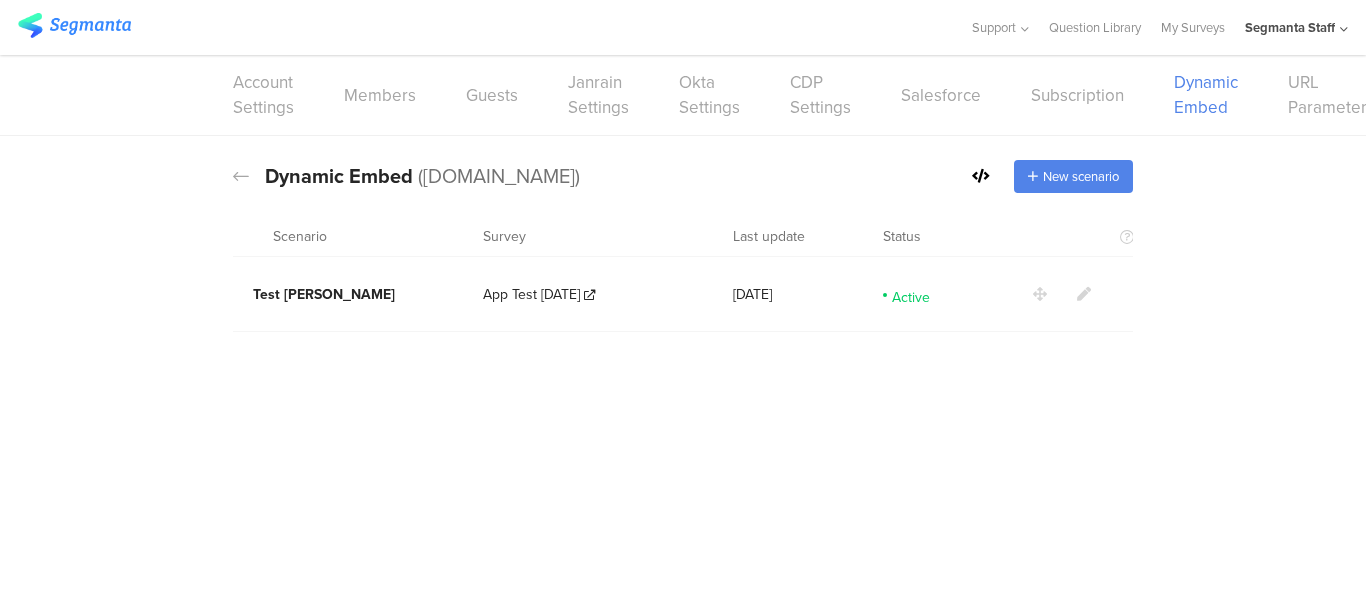 click at bounding box center [981, 176] 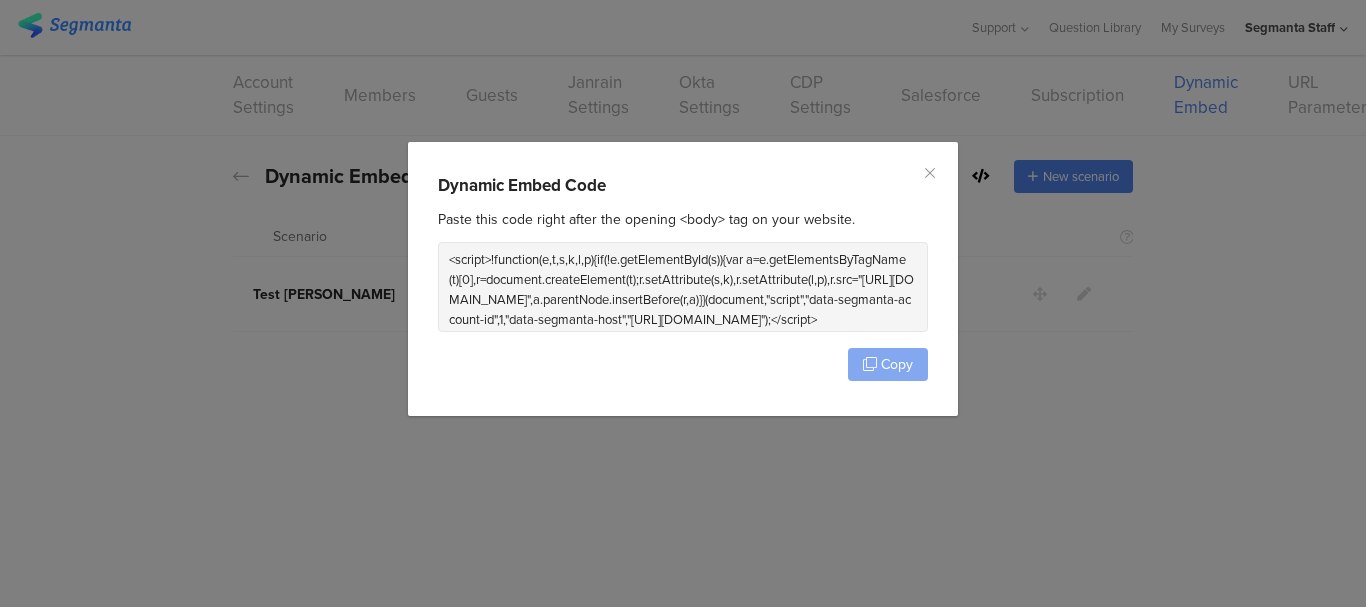 click on "Copy" at bounding box center [897, 364] 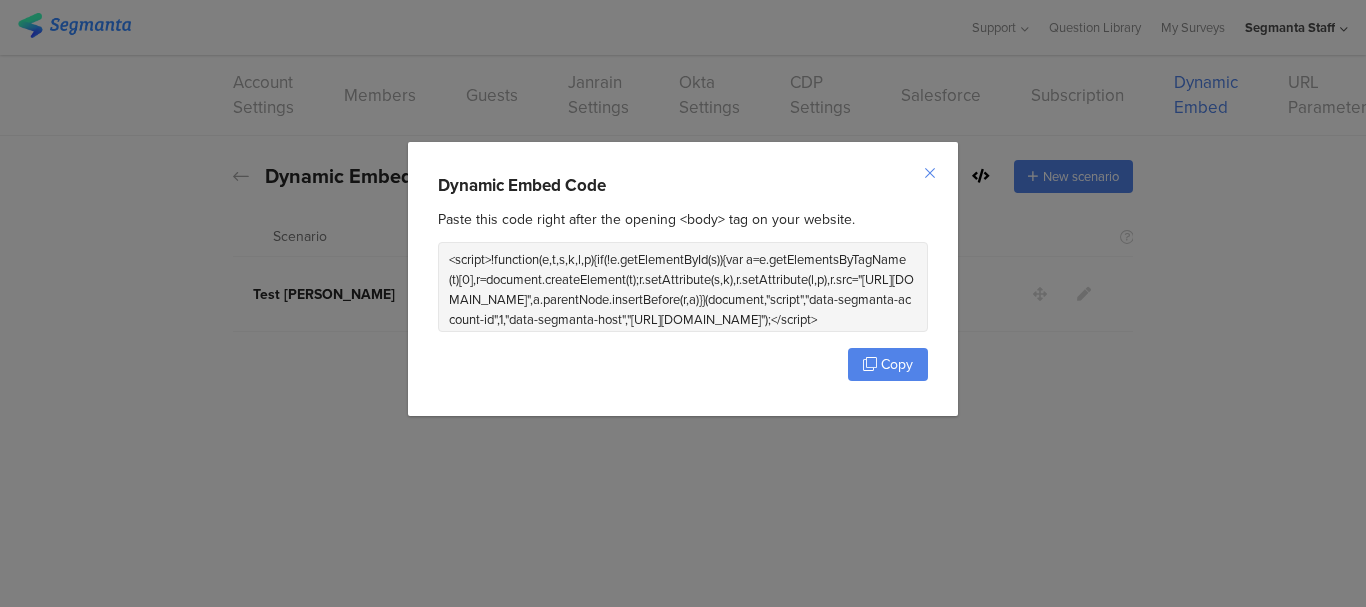 click at bounding box center [930, 173] 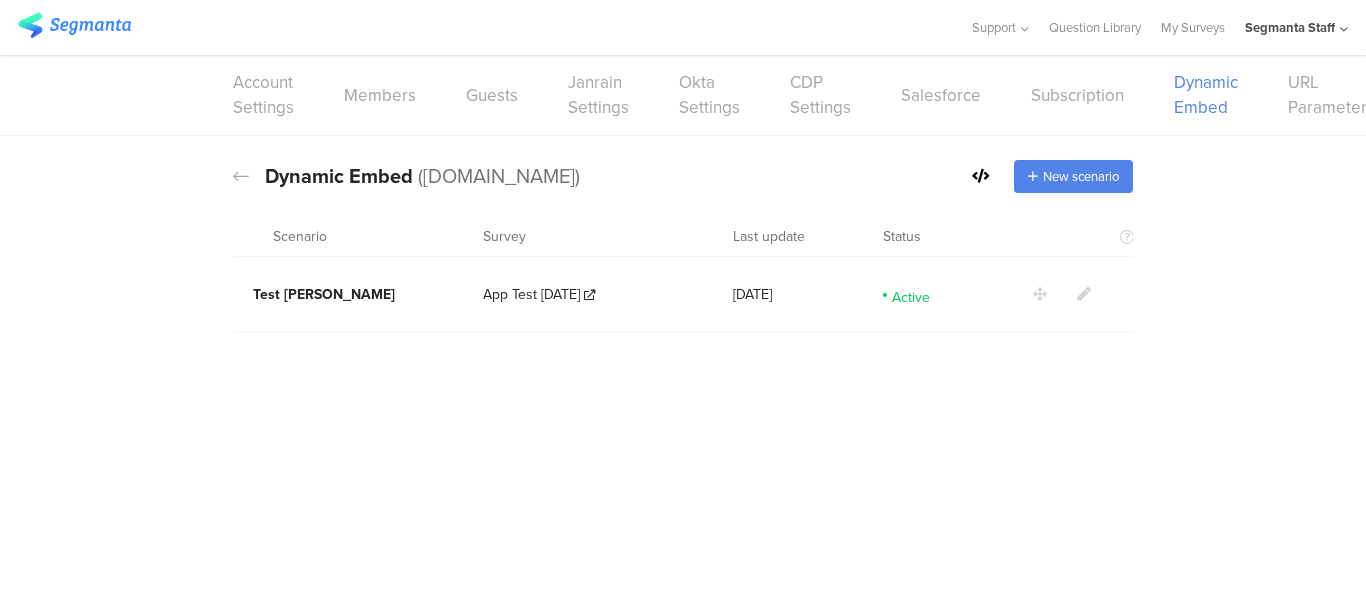 click at bounding box center [1084, 294] 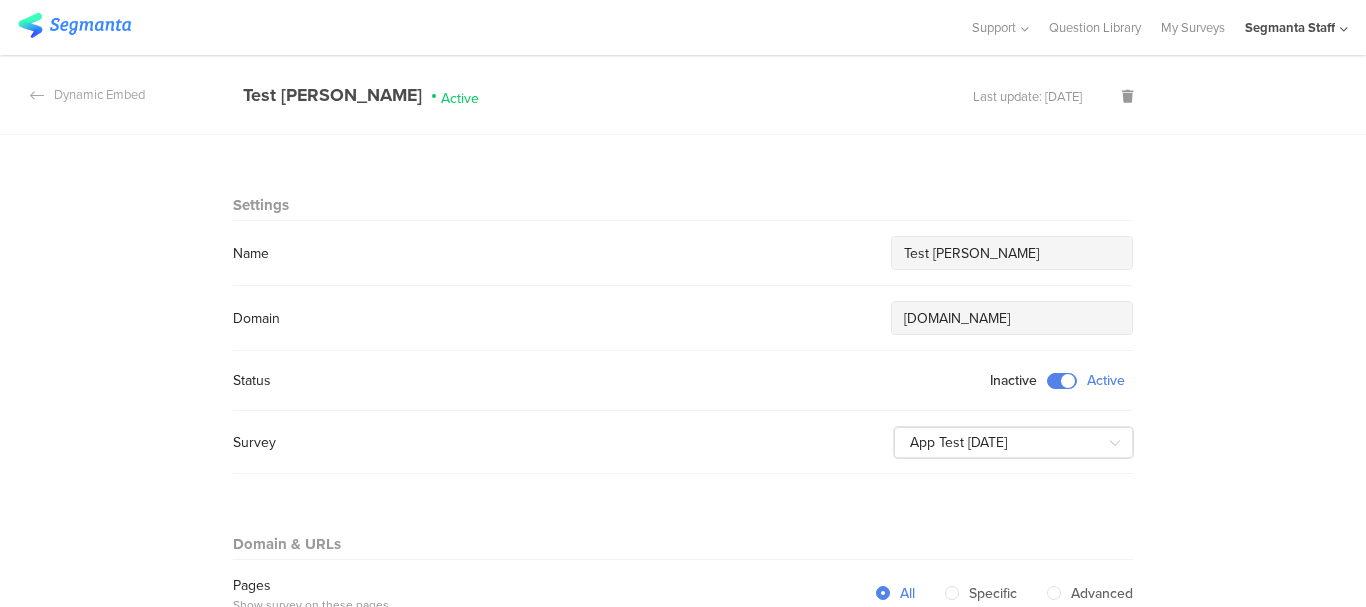 scroll, scrollTop: 600, scrollLeft: 0, axis: vertical 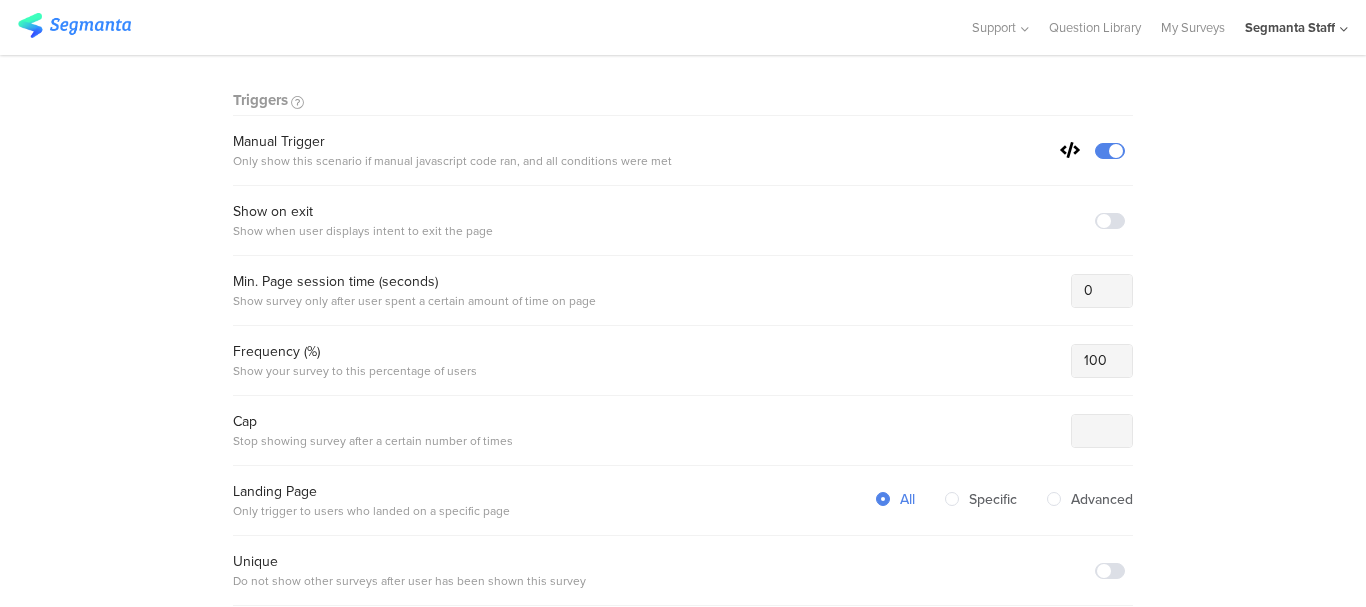 click at bounding box center (1070, 150) 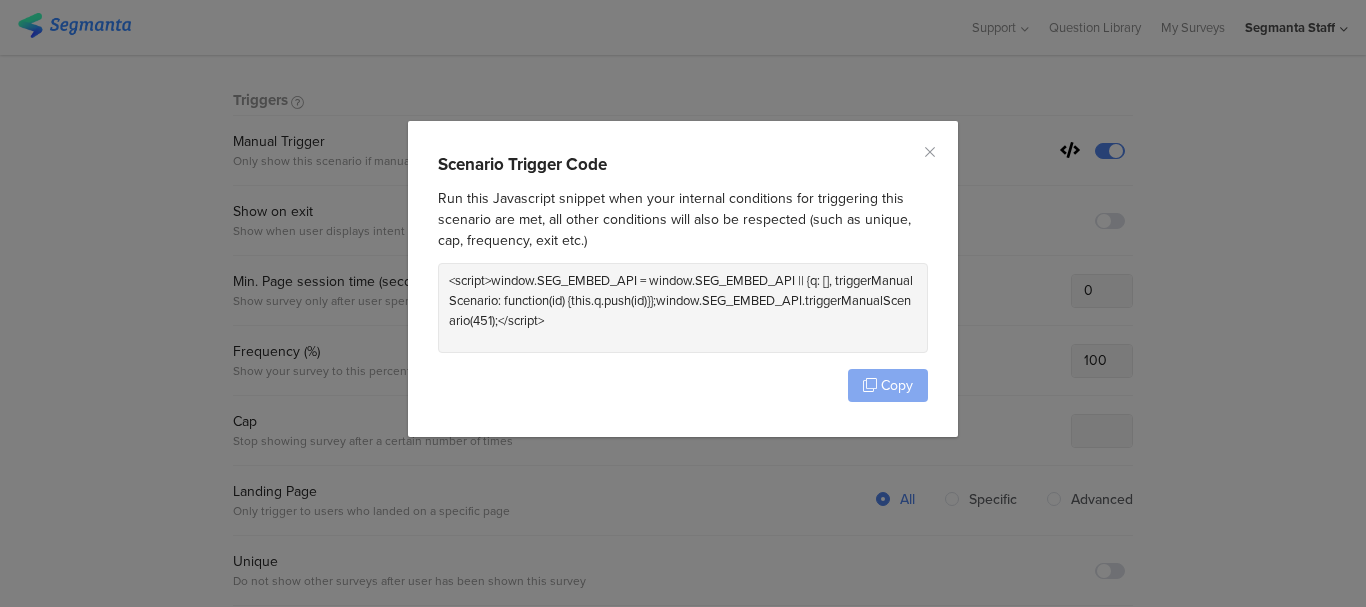 click on "Copy" at bounding box center [897, 385] 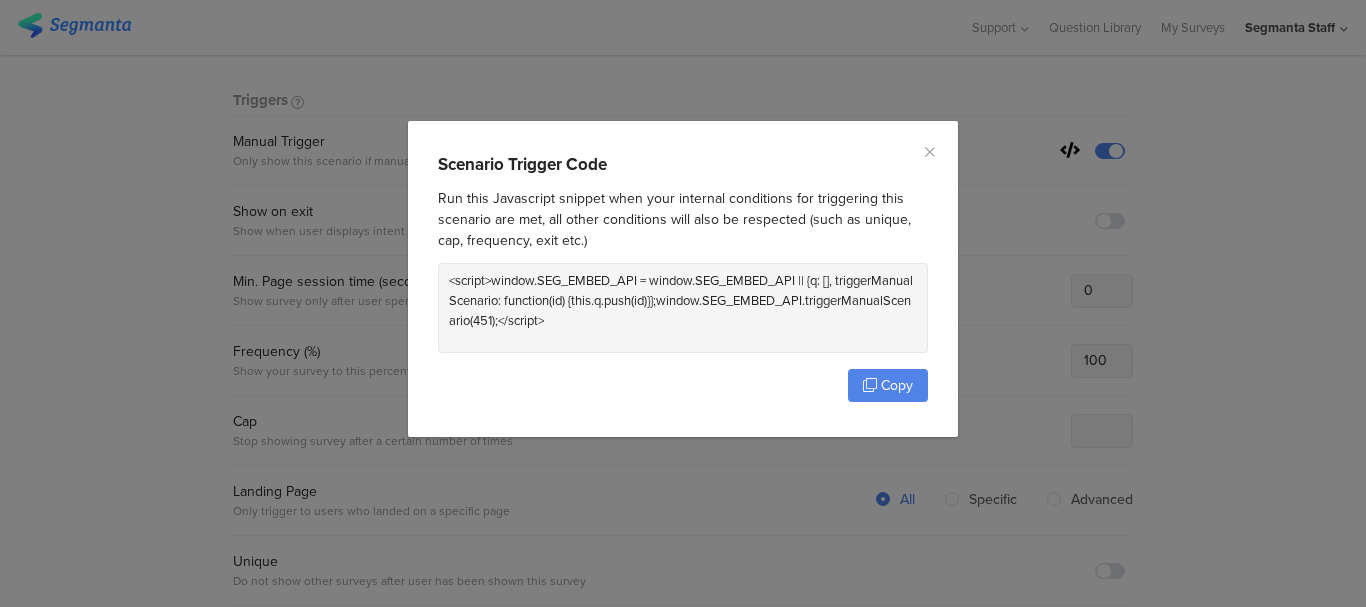 drag, startPoint x: 521, startPoint y: 319, endPoint x: 496, endPoint y: 287, distance: 40.60788 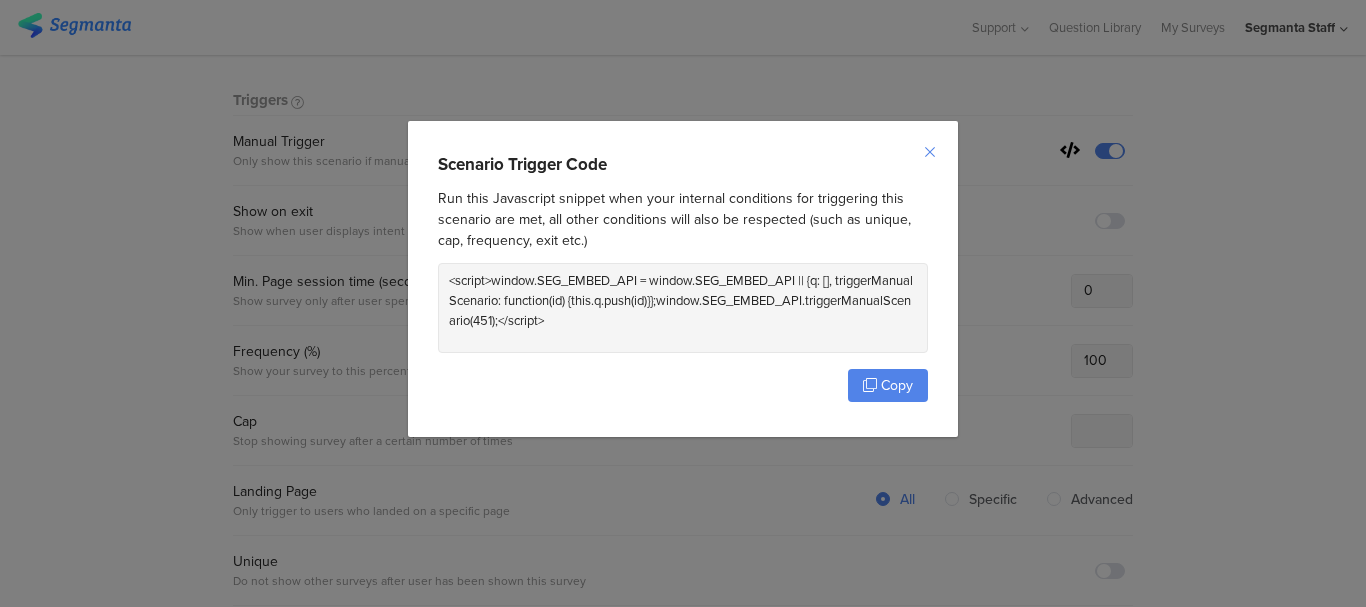 click at bounding box center [930, 152] 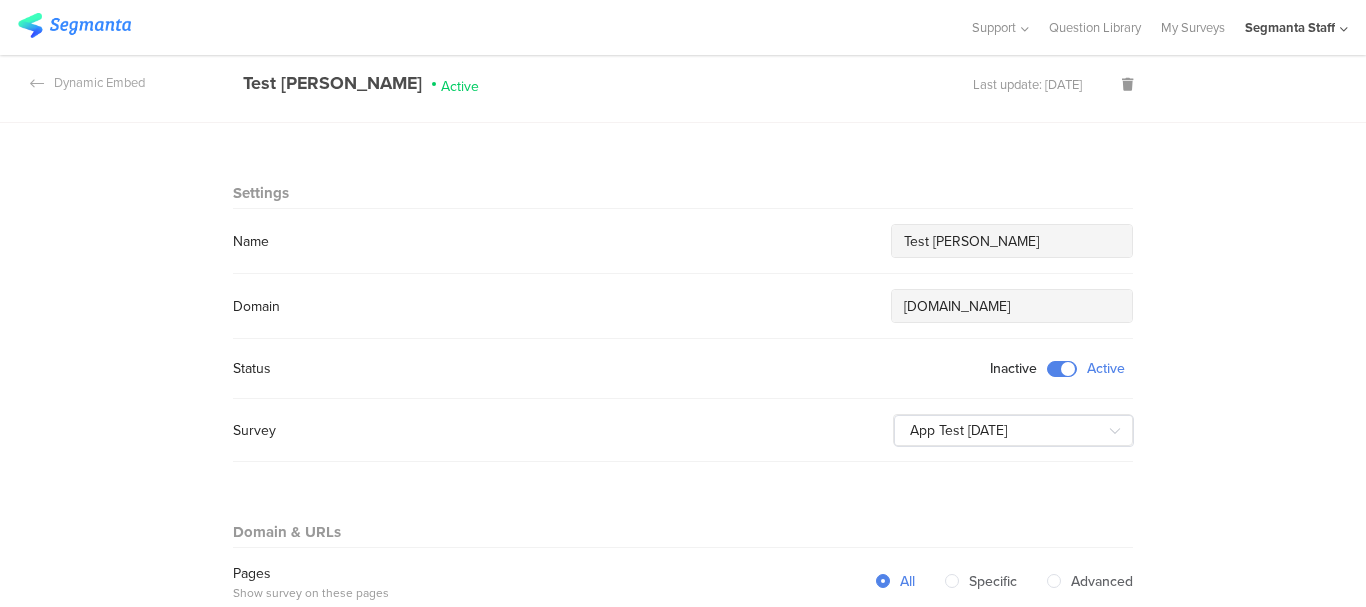 scroll, scrollTop: 0, scrollLeft: 0, axis: both 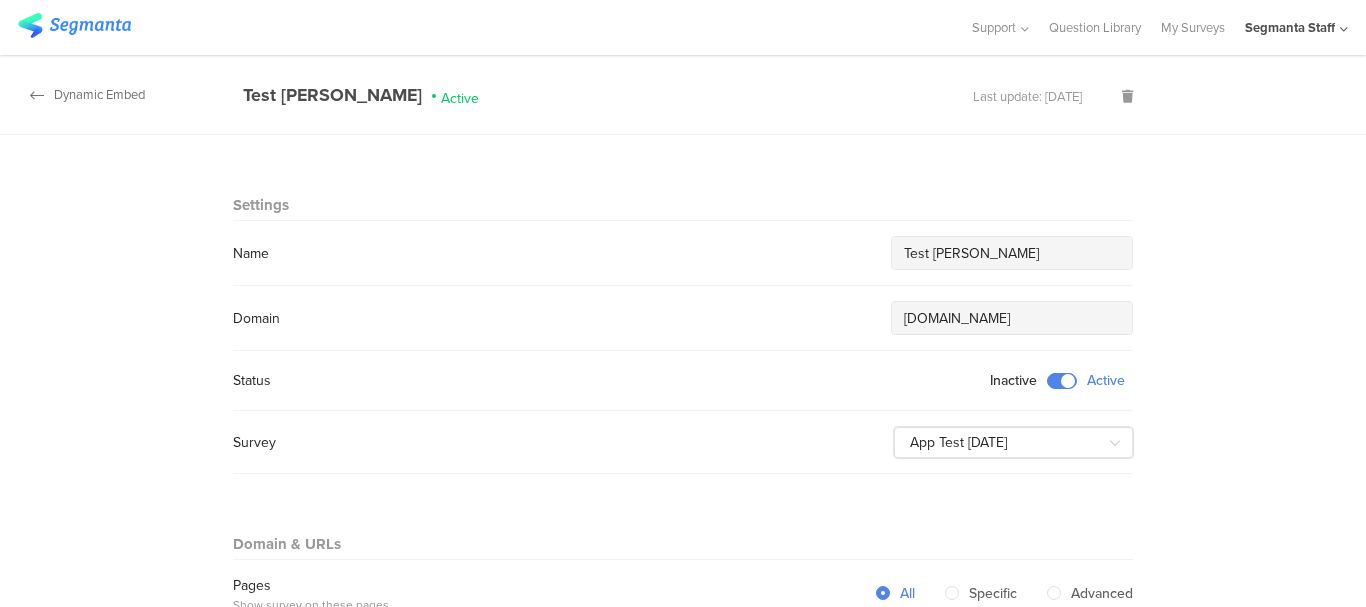 click on "Dynamic Embed" at bounding box center (72, 94) 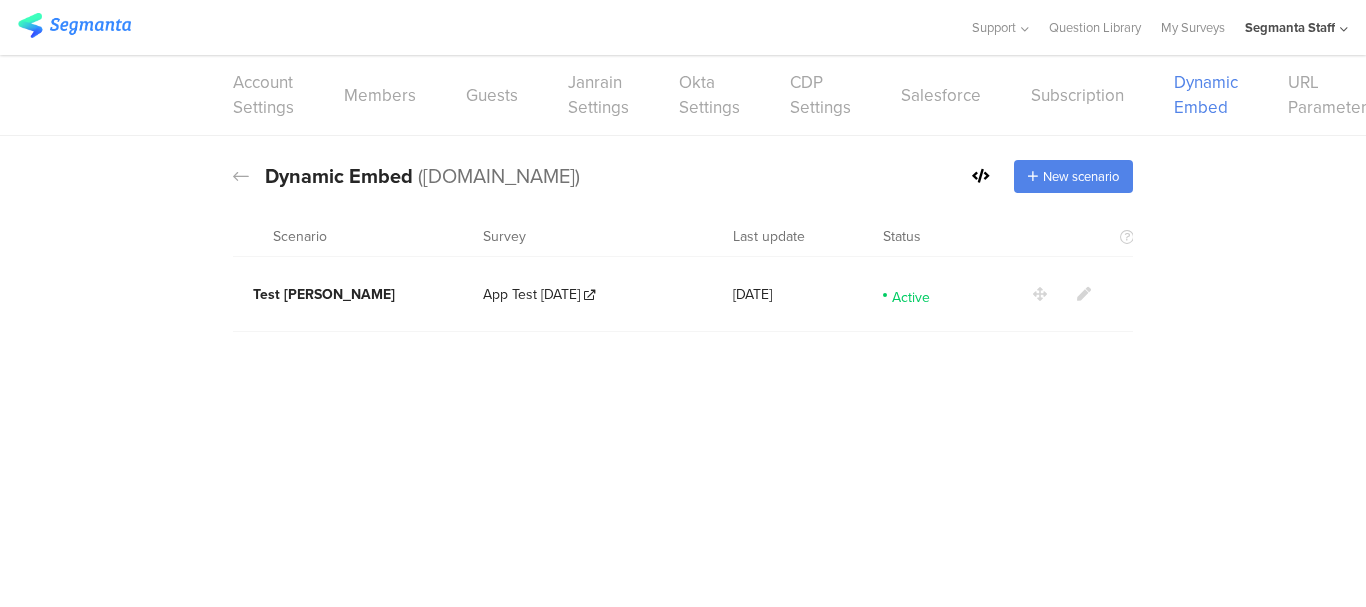 click at bounding box center (981, 176) 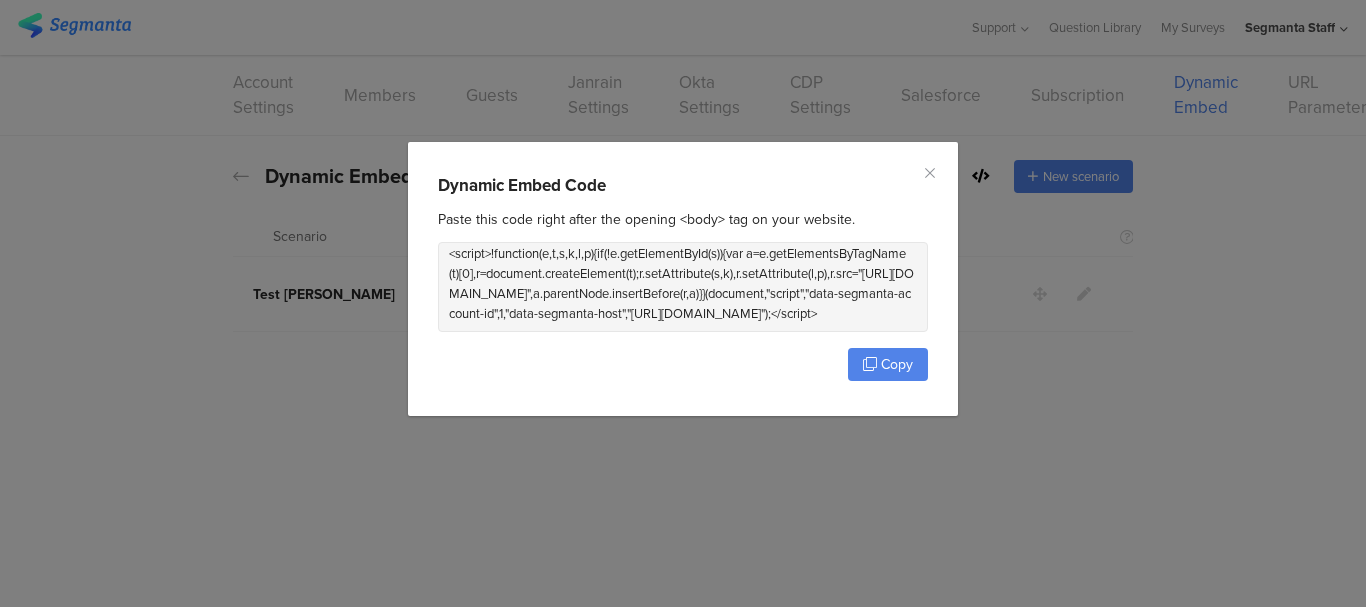 scroll, scrollTop: 0, scrollLeft: 0, axis: both 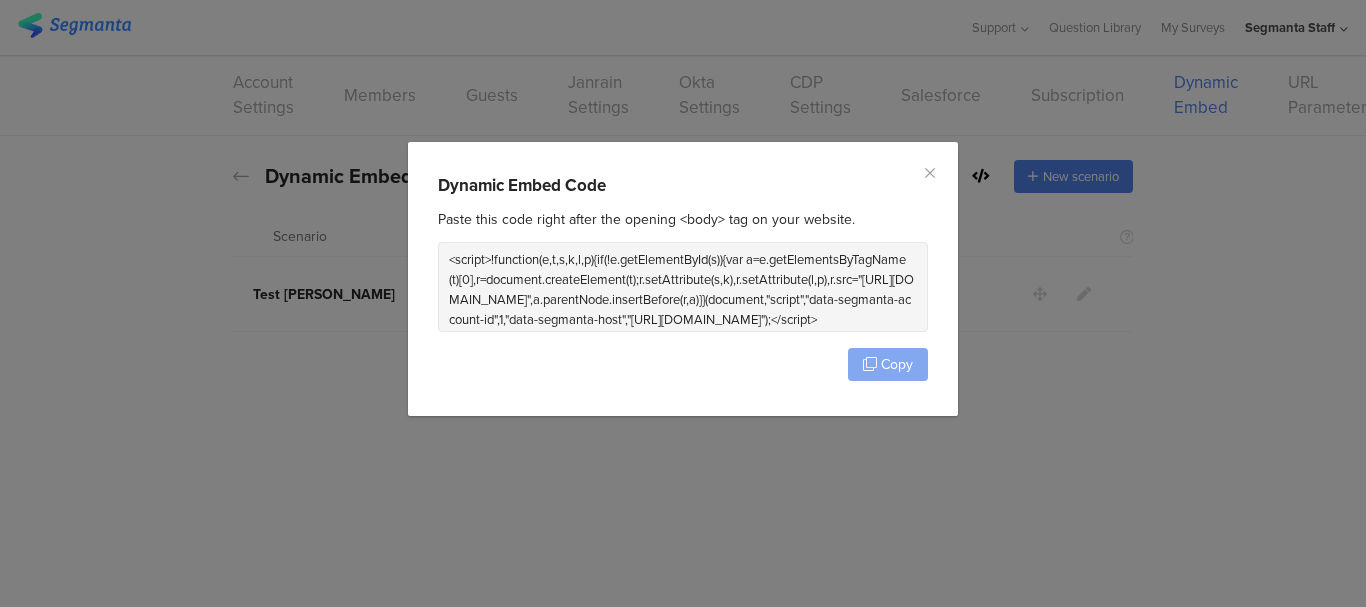 click on "Copy" at bounding box center (897, 364) 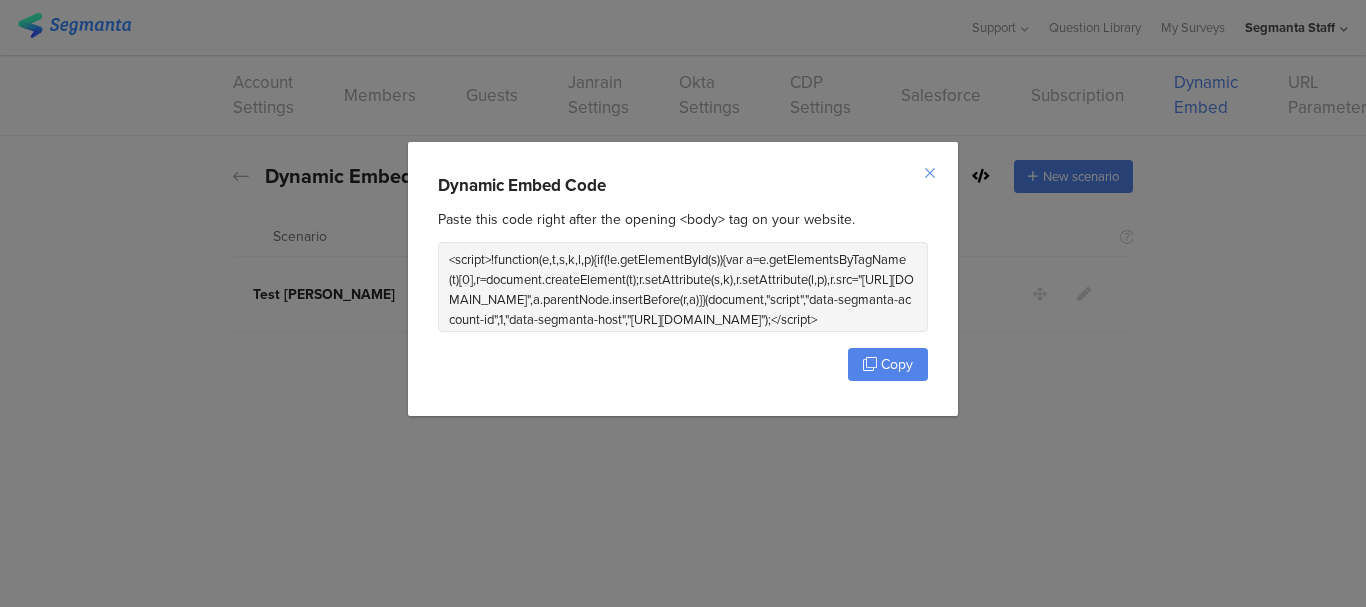 click at bounding box center [930, 173] 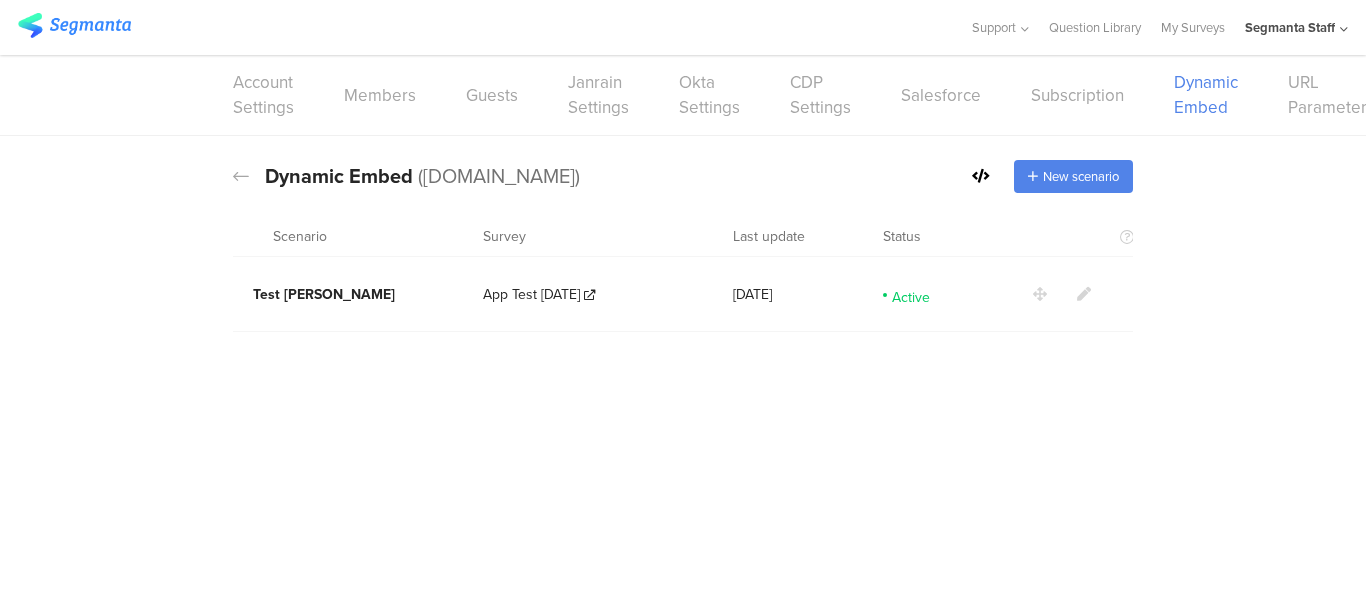 click at bounding box center [1084, 294] 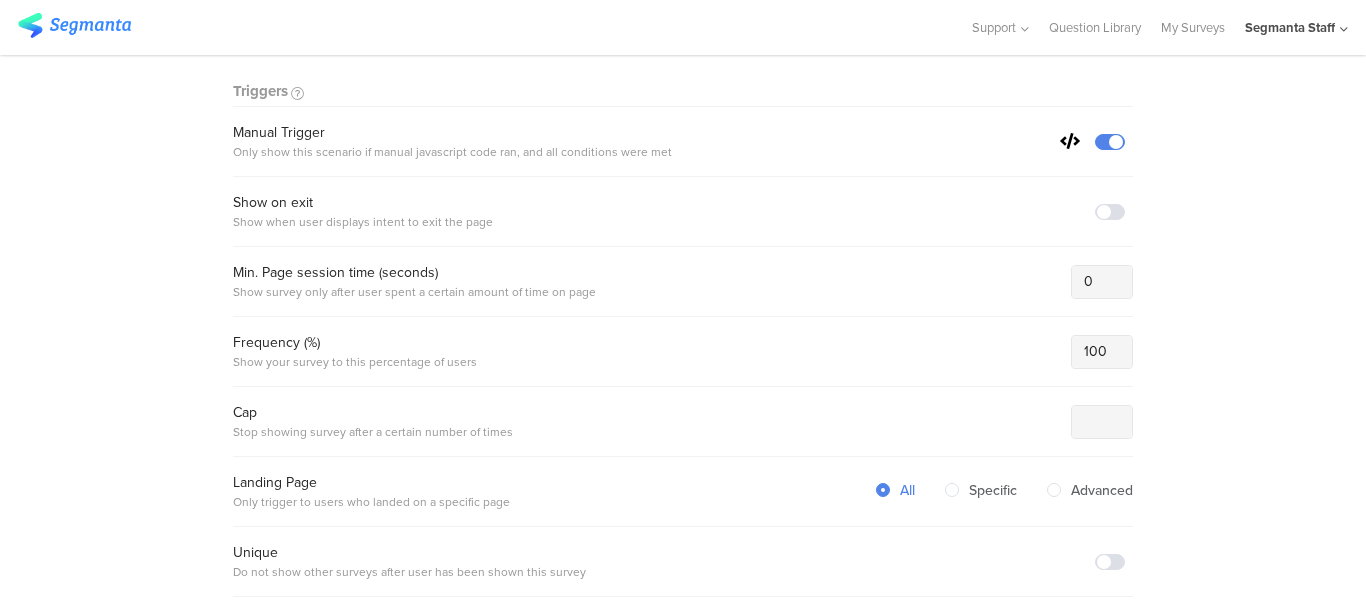 scroll, scrollTop: 600, scrollLeft: 0, axis: vertical 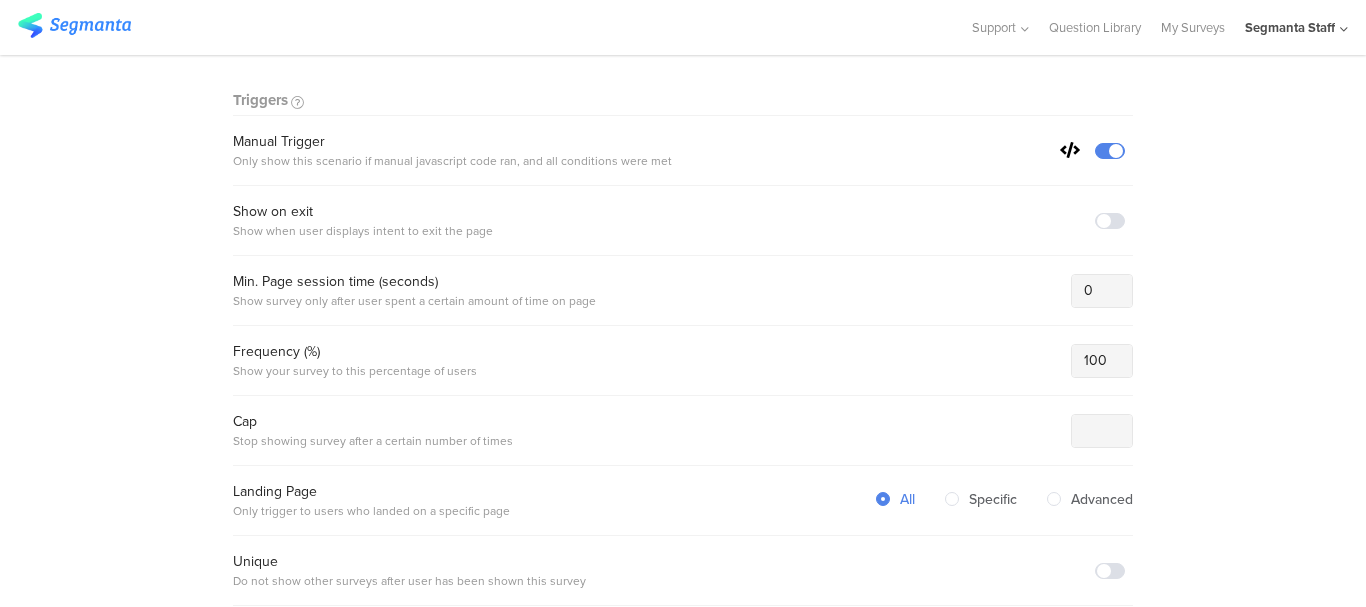 click at bounding box center (1070, 150) 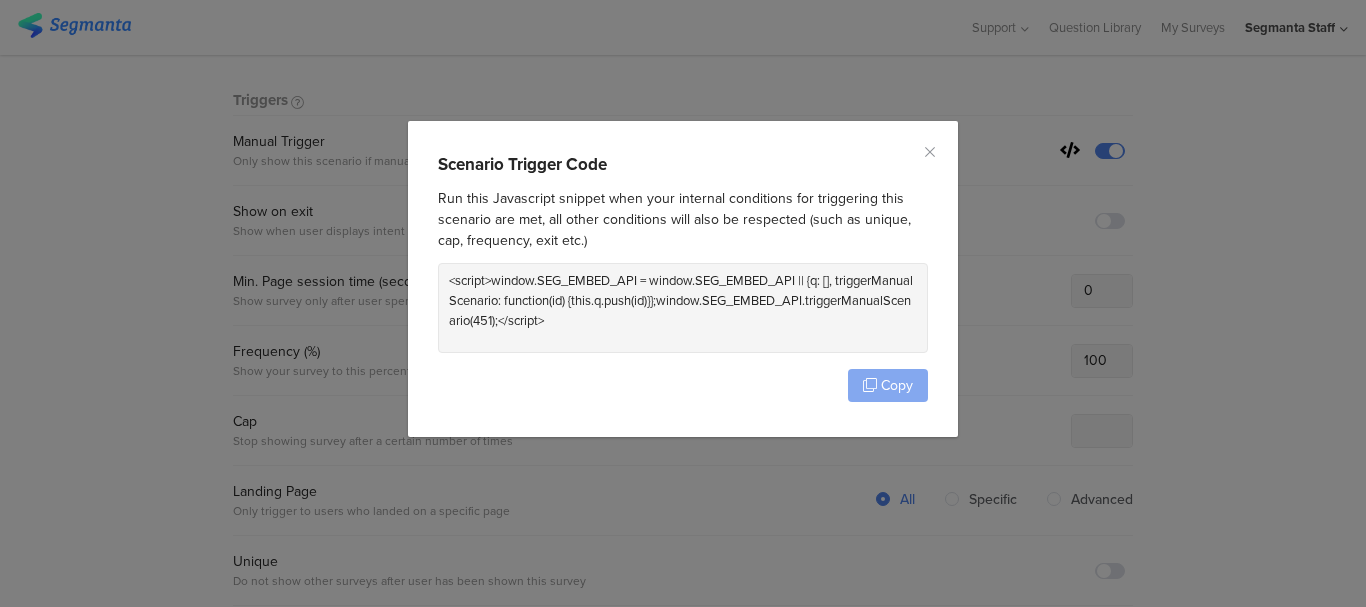 click on "Copy" at bounding box center [888, 385] 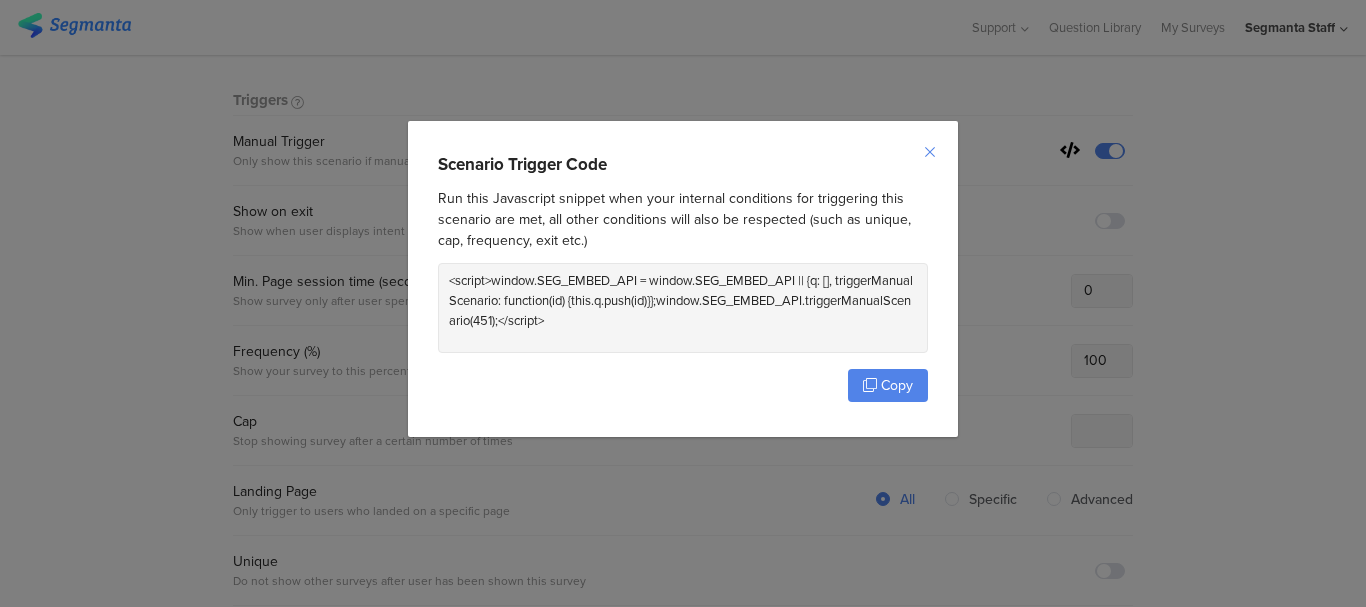 click at bounding box center (930, 152) 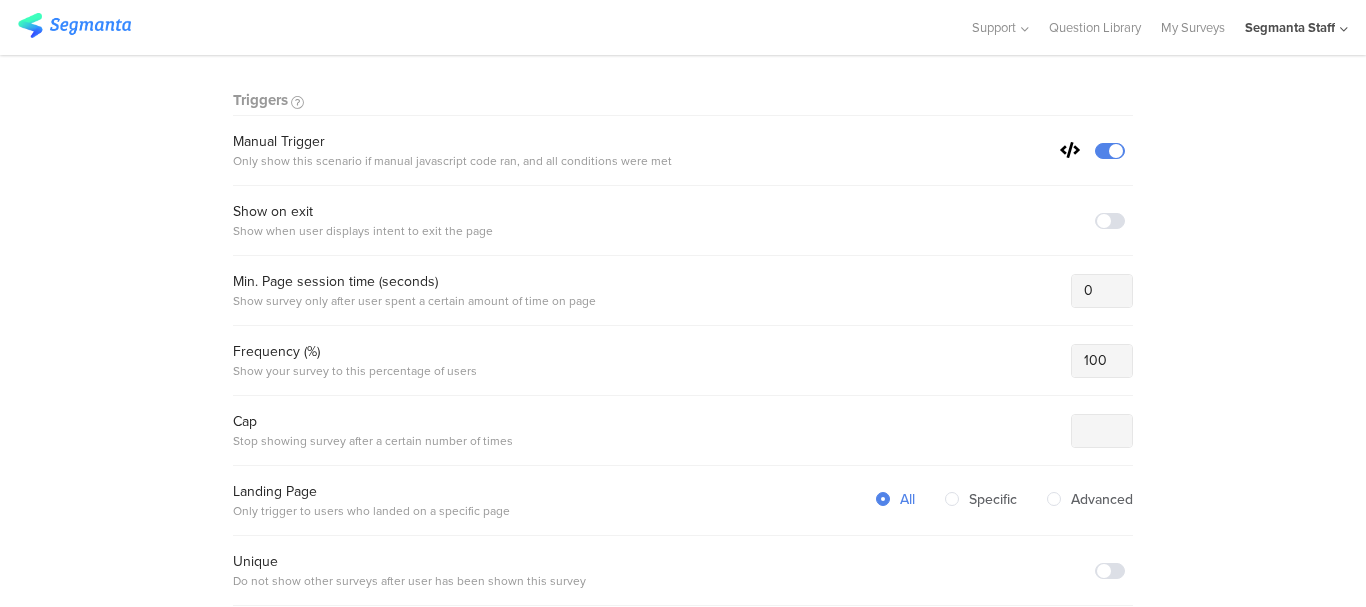 click at bounding box center (1110, 151) 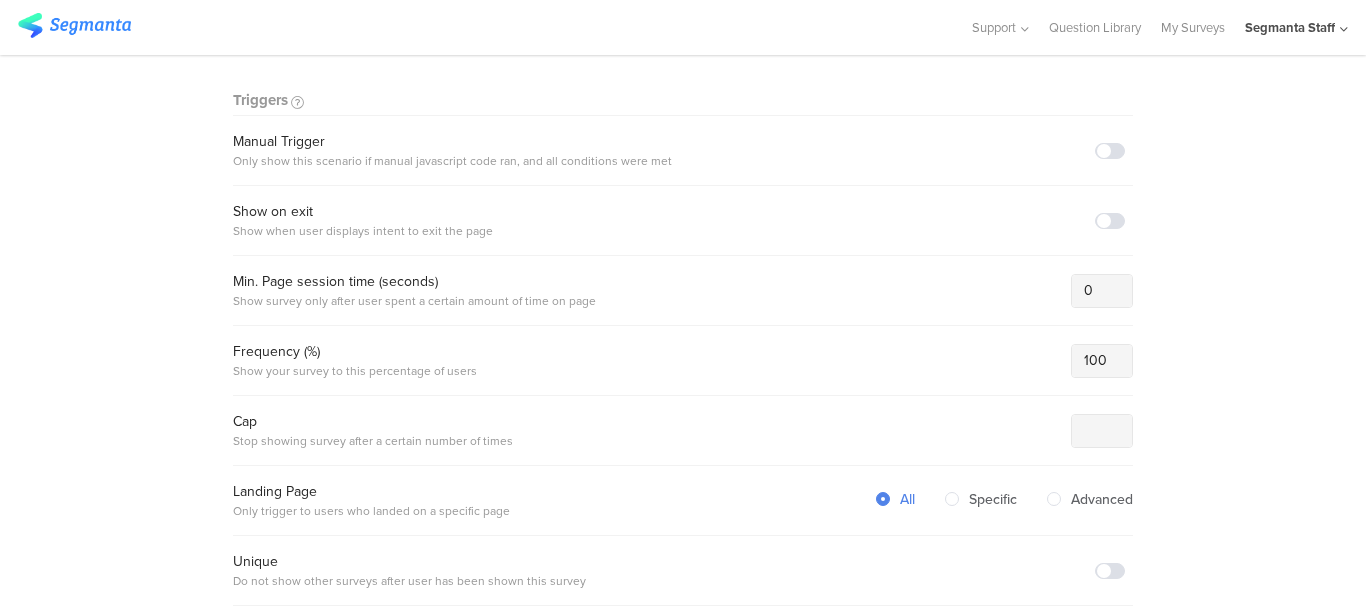 click at bounding box center (1110, 221) 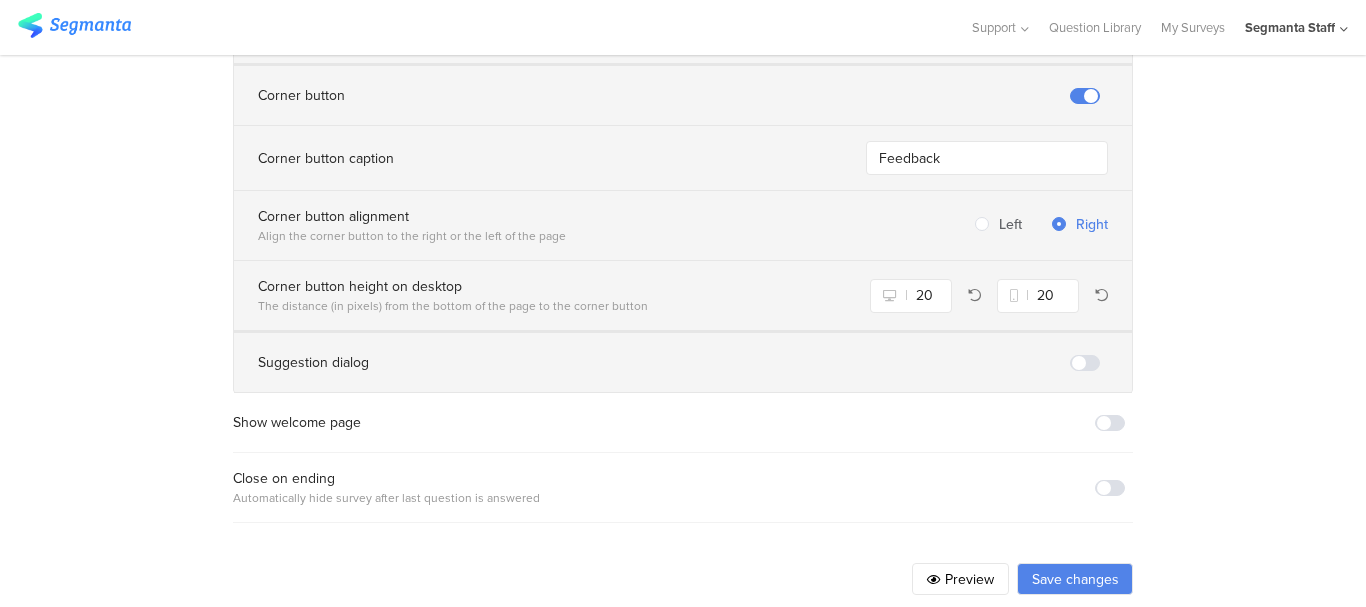 scroll, scrollTop: 1428, scrollLeft: 0, axis: vertical 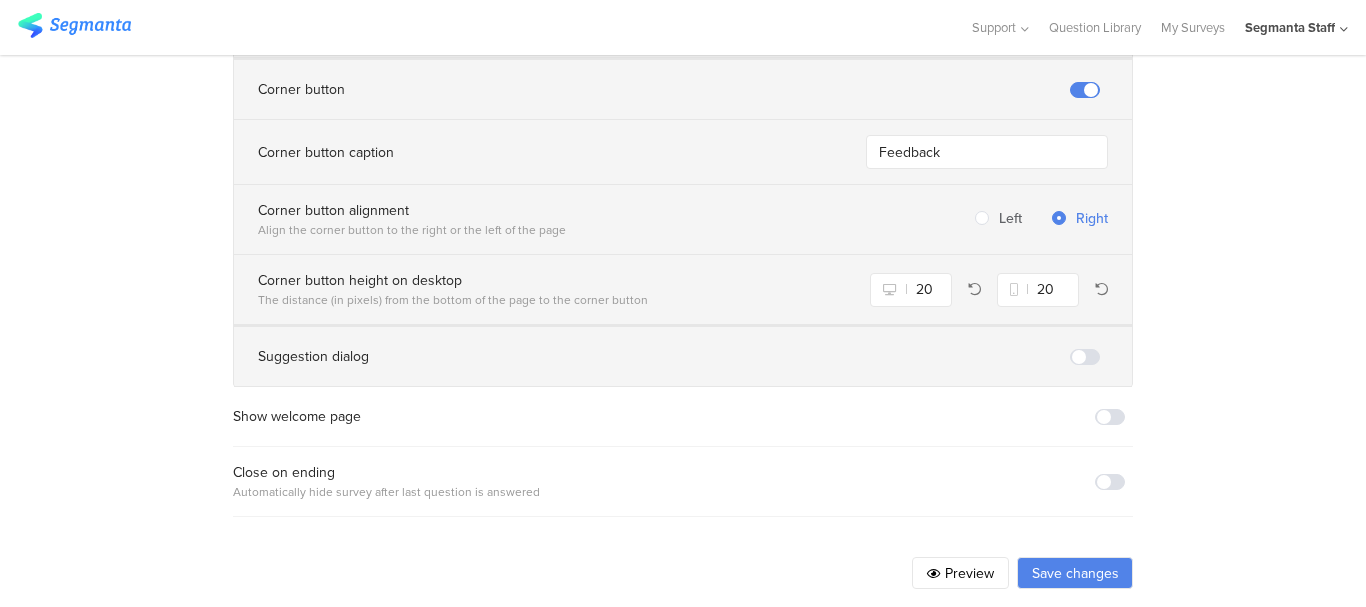 click on "Save changes" at bounding box center (1075, 573) 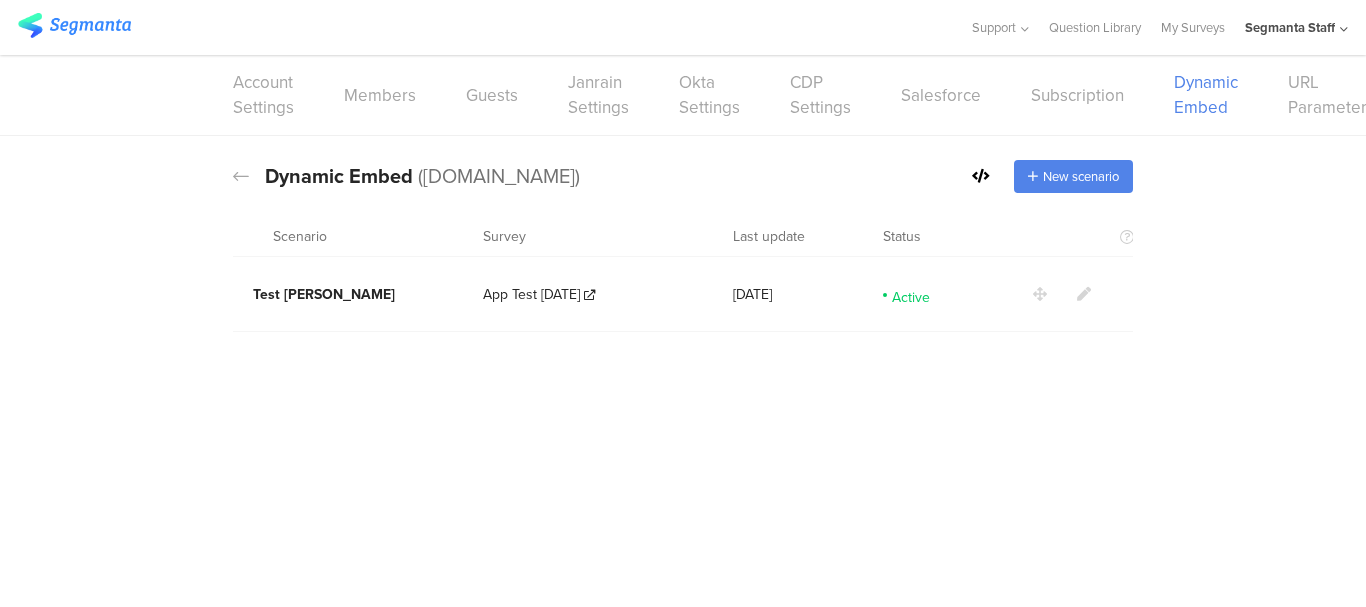 scroll, scrollTop: 0, scrollLeft: 0, axis: both 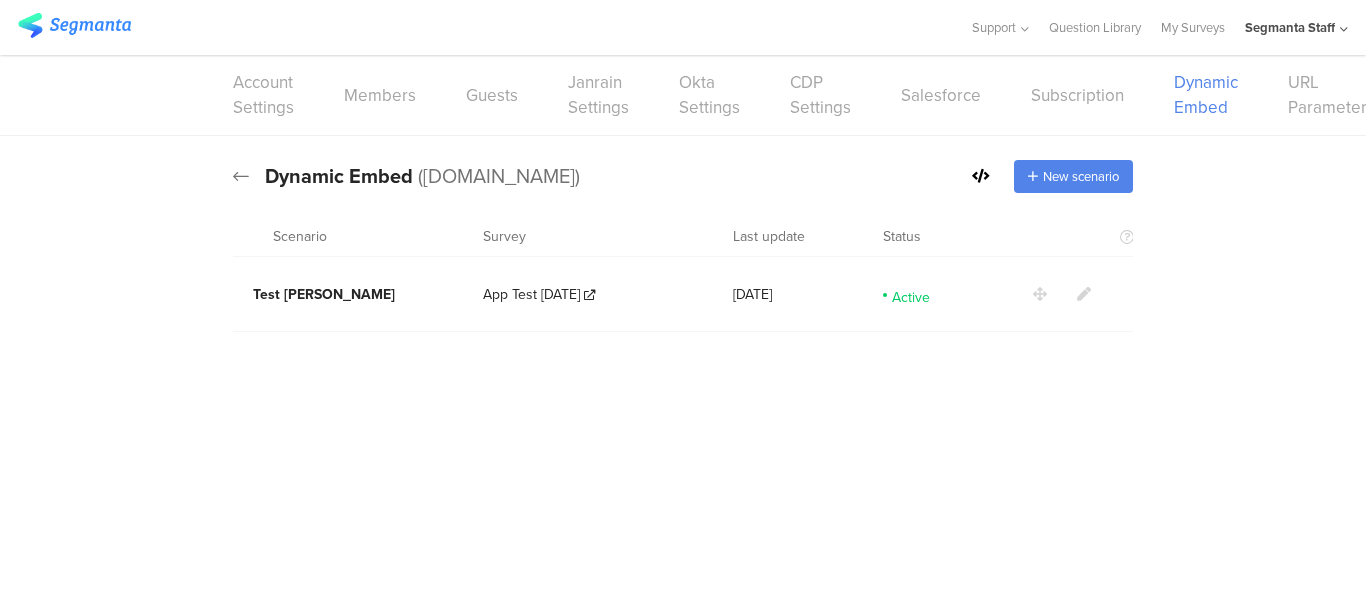 click at bounding box center [241, 176] 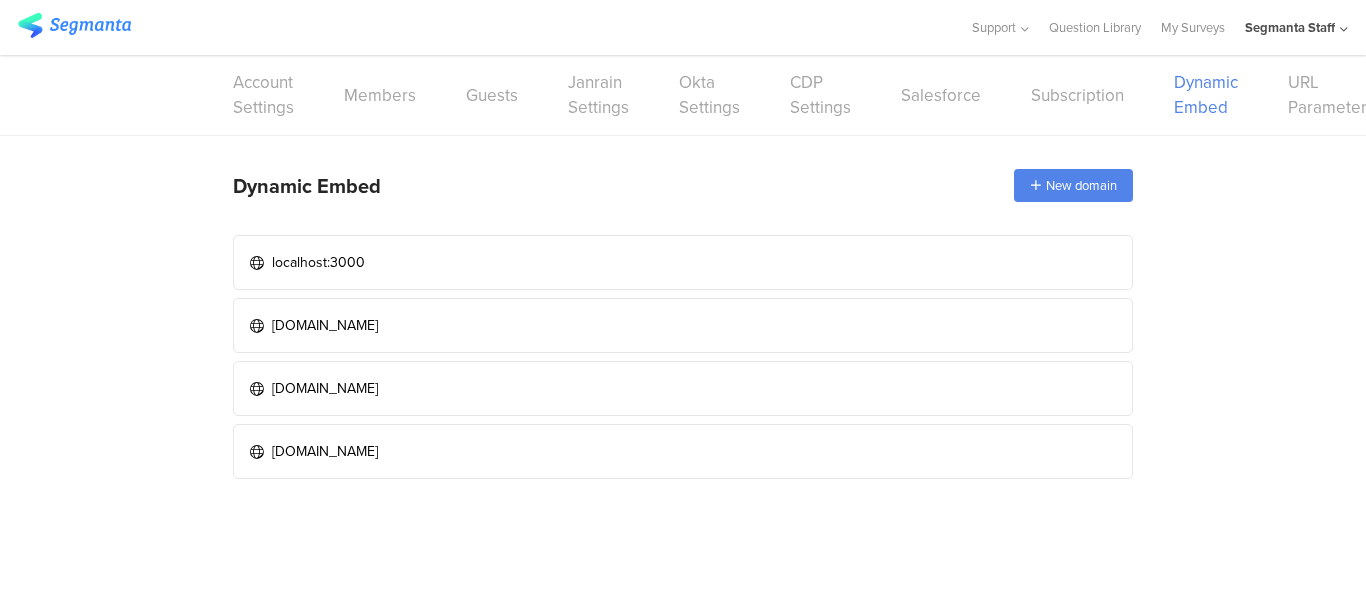 click at bounding box center (683, 547) 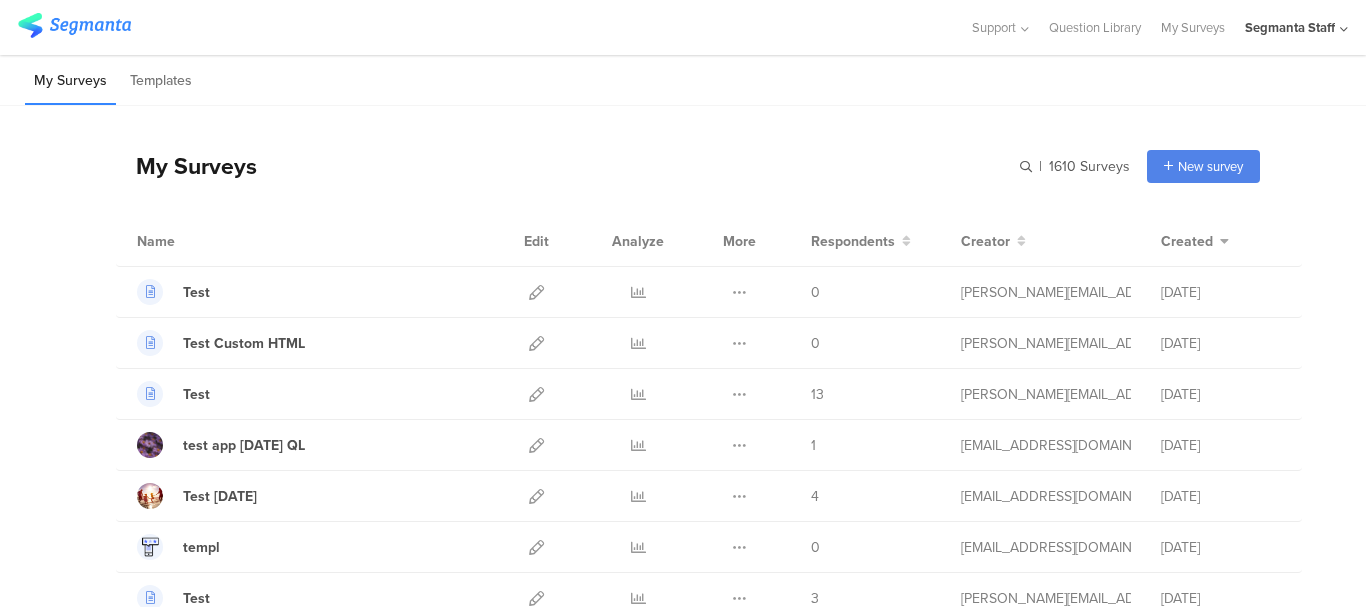 scroll, scrollTop: 0, scrollLeft: 0, axis: both 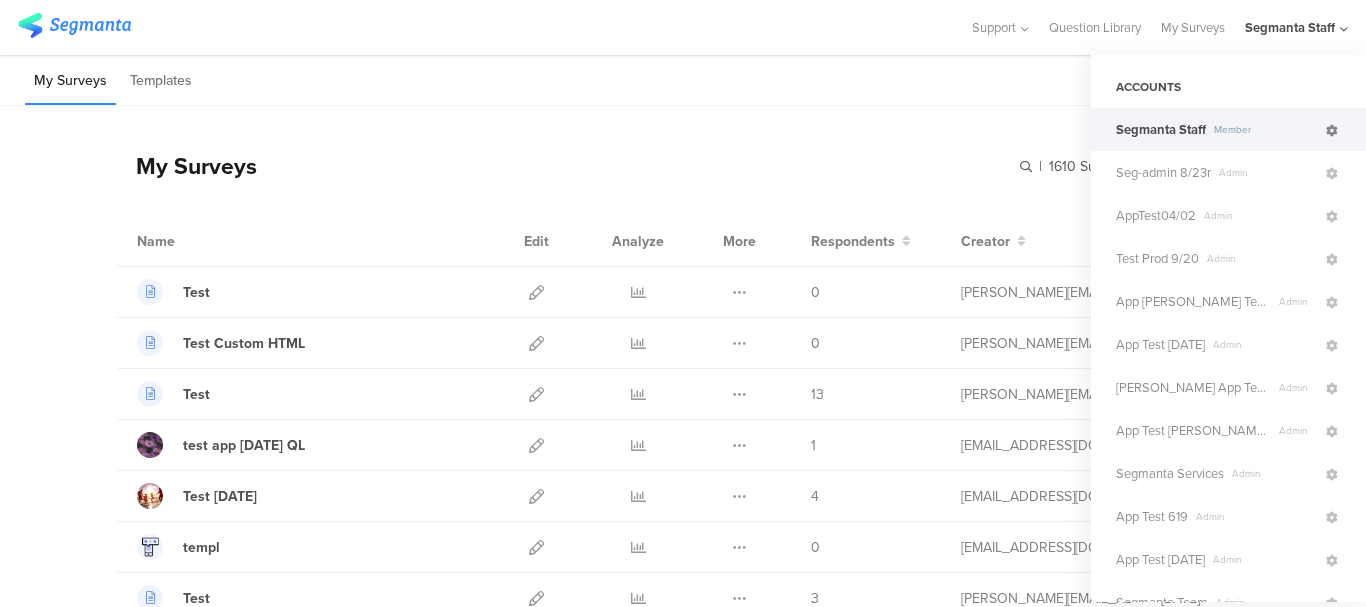 click 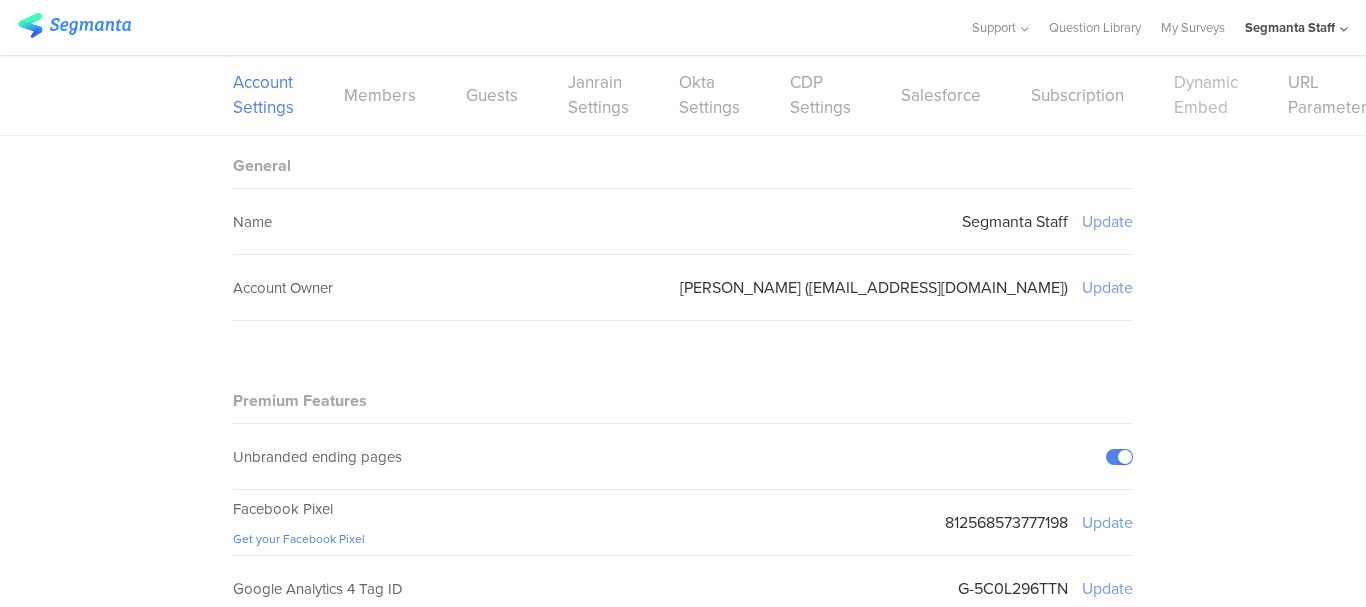 click on "Dynamic Embed" at bounding box center (1206, 95) 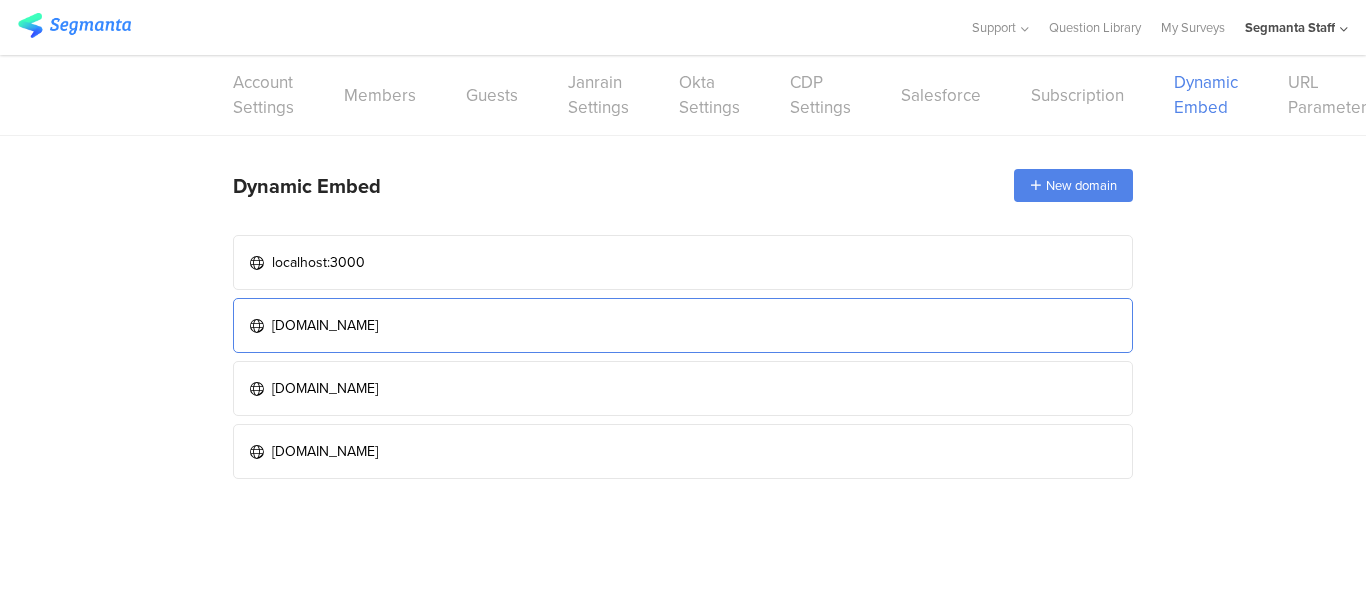 click on "[DOMAIN_NAME]" at bounding box center (325, 325) 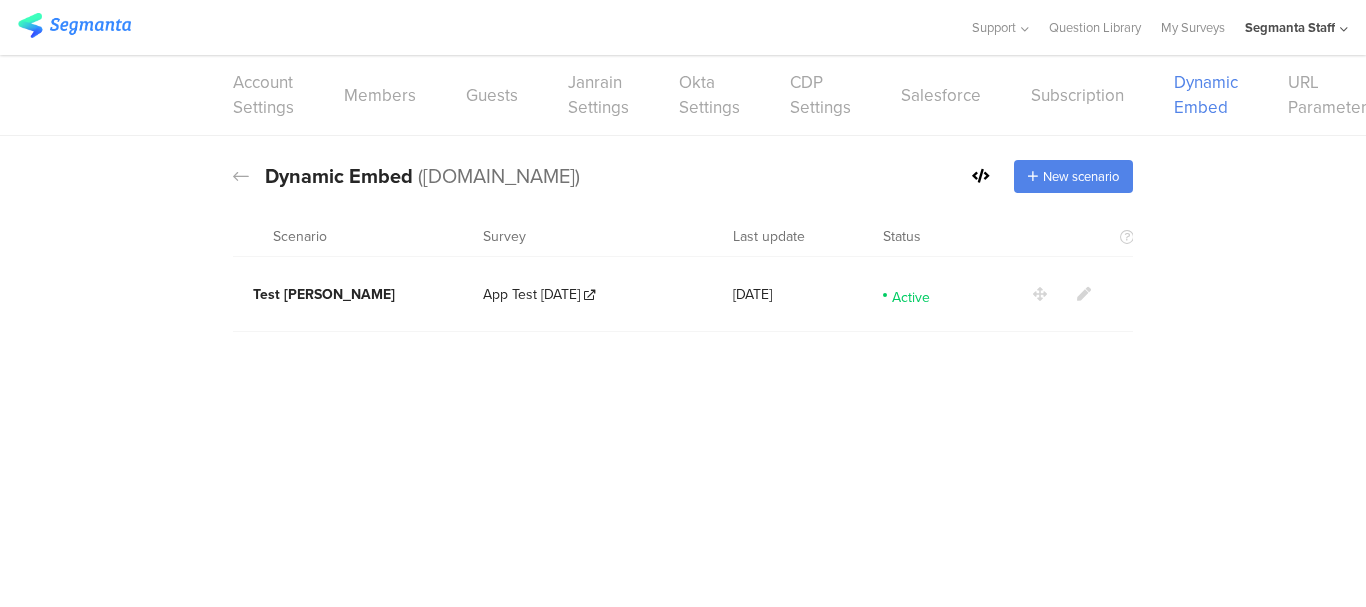 click at bounding box center [1084, 294] 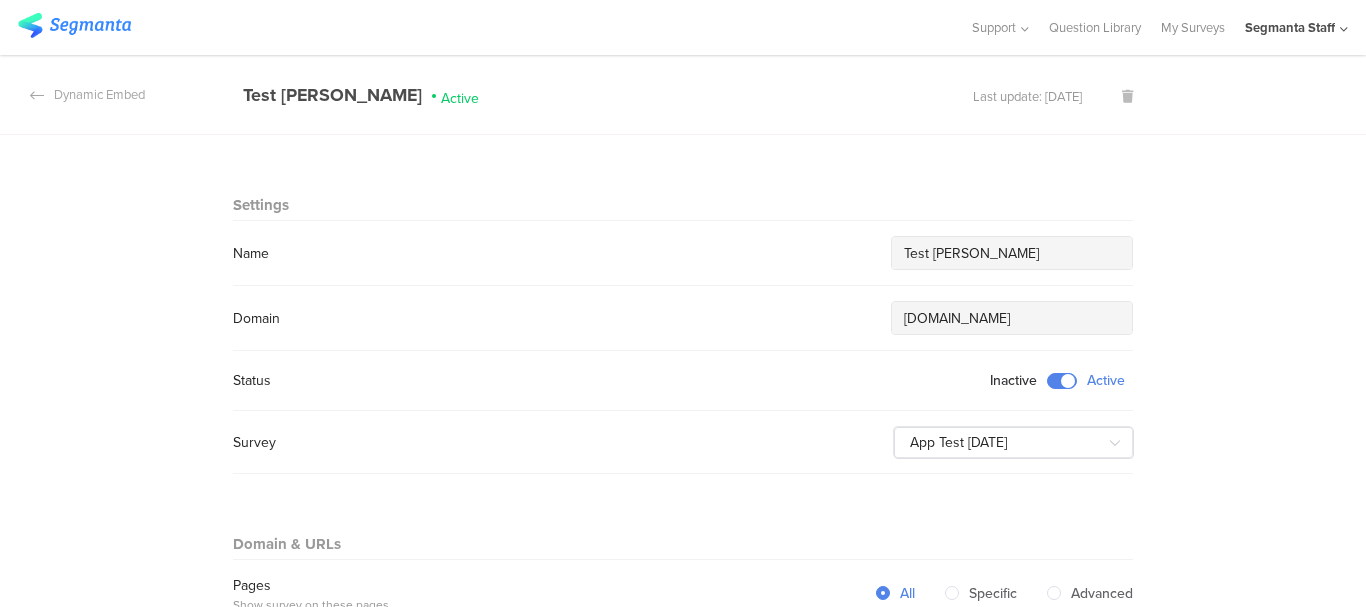 click at bounding box center [1127, 96] 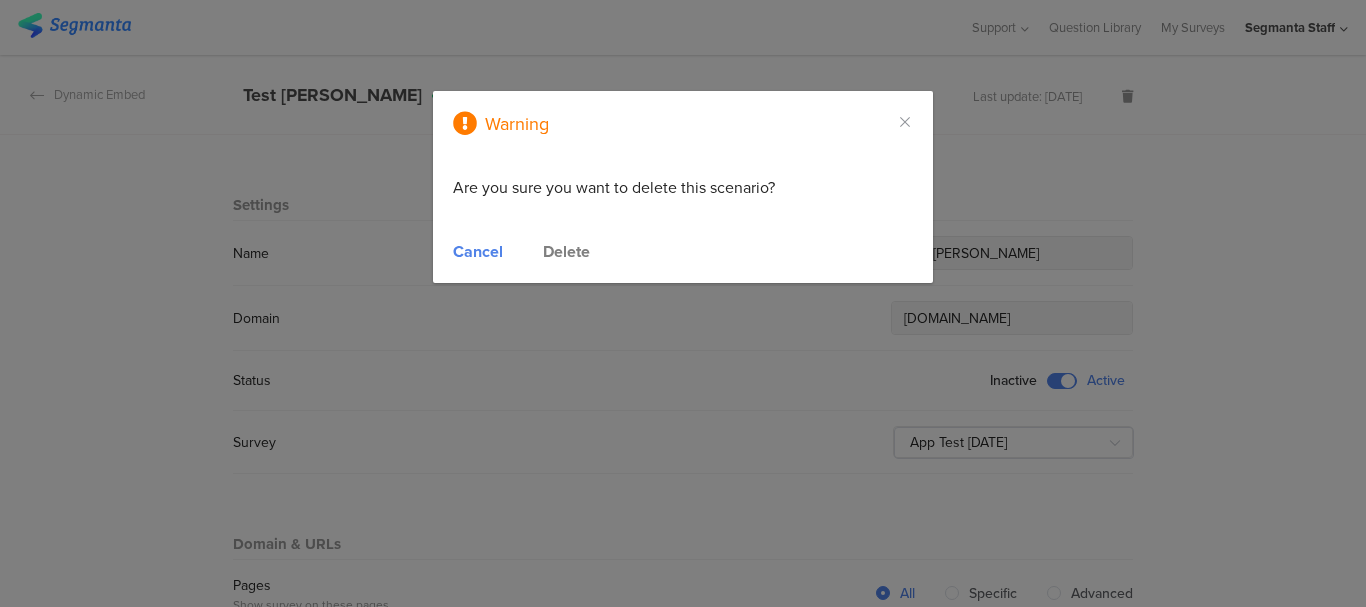 click on "Delete" at bounding box center [566, 251] 